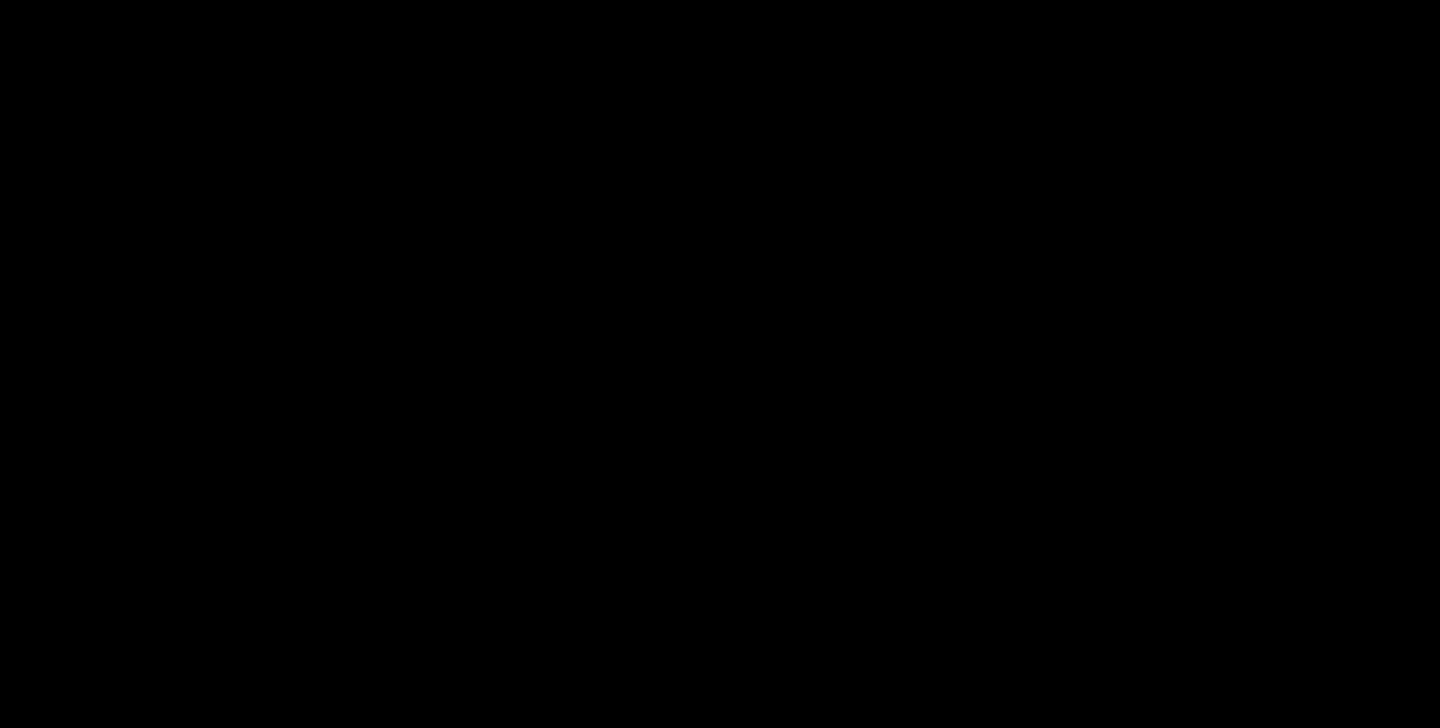 scroll, scrollTop: 0, scrollLeft: 0, axis: both 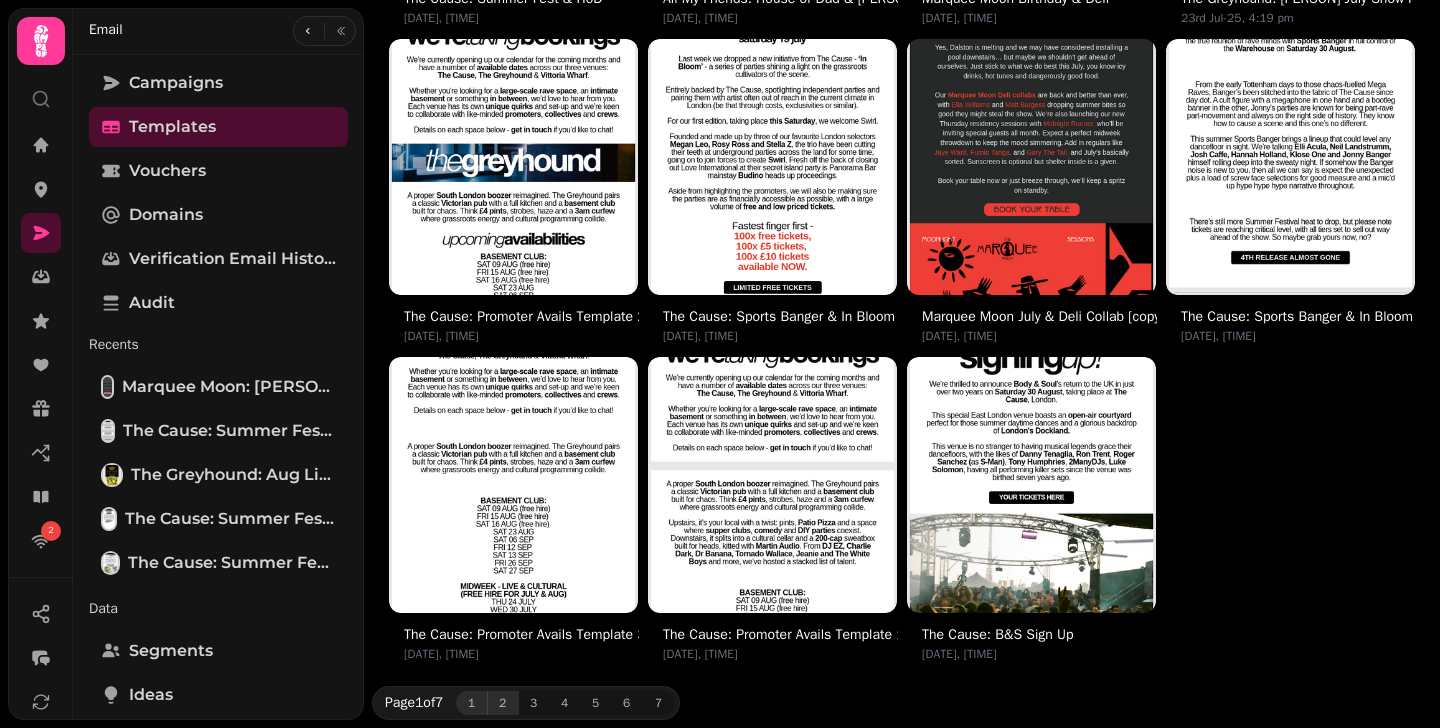 click on "2" at bounding box center (503, 703) 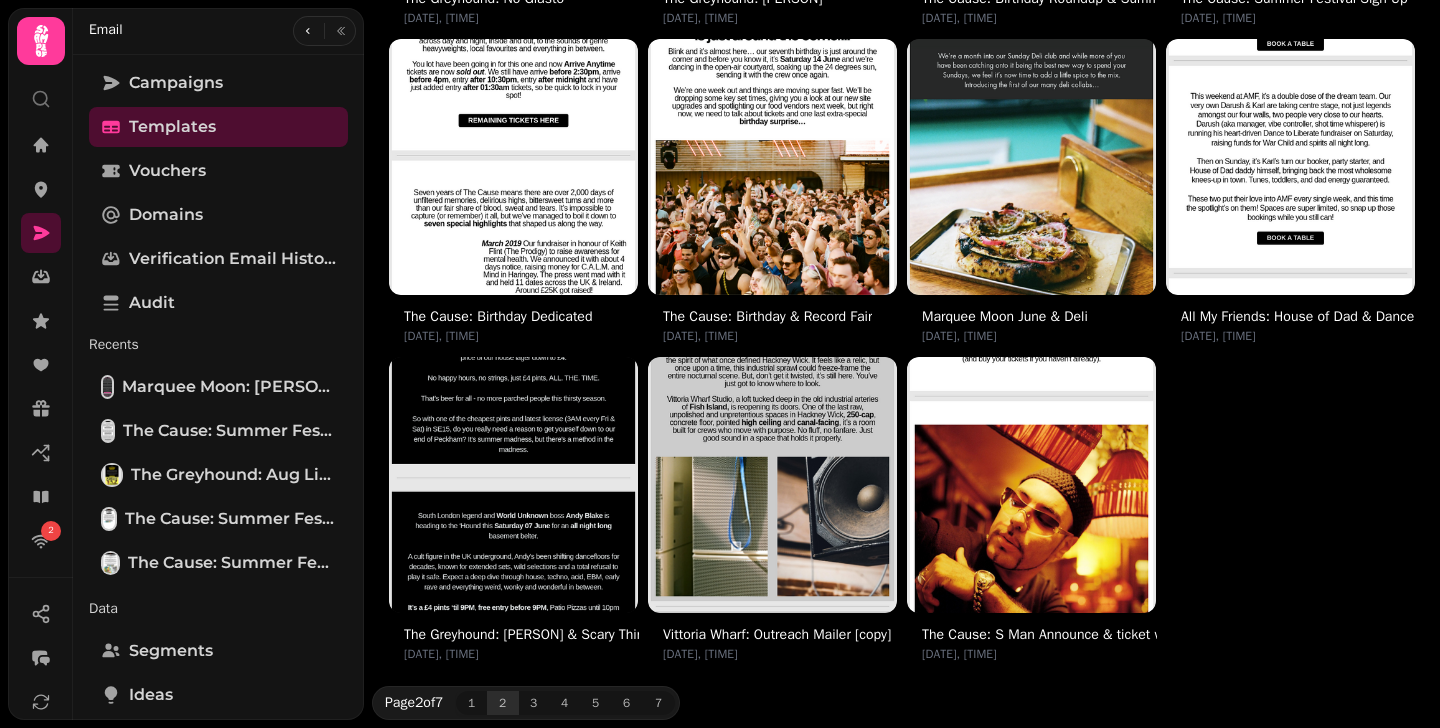 scroll, scrollTop: 700, scrollLeft: 0, axis: vertical 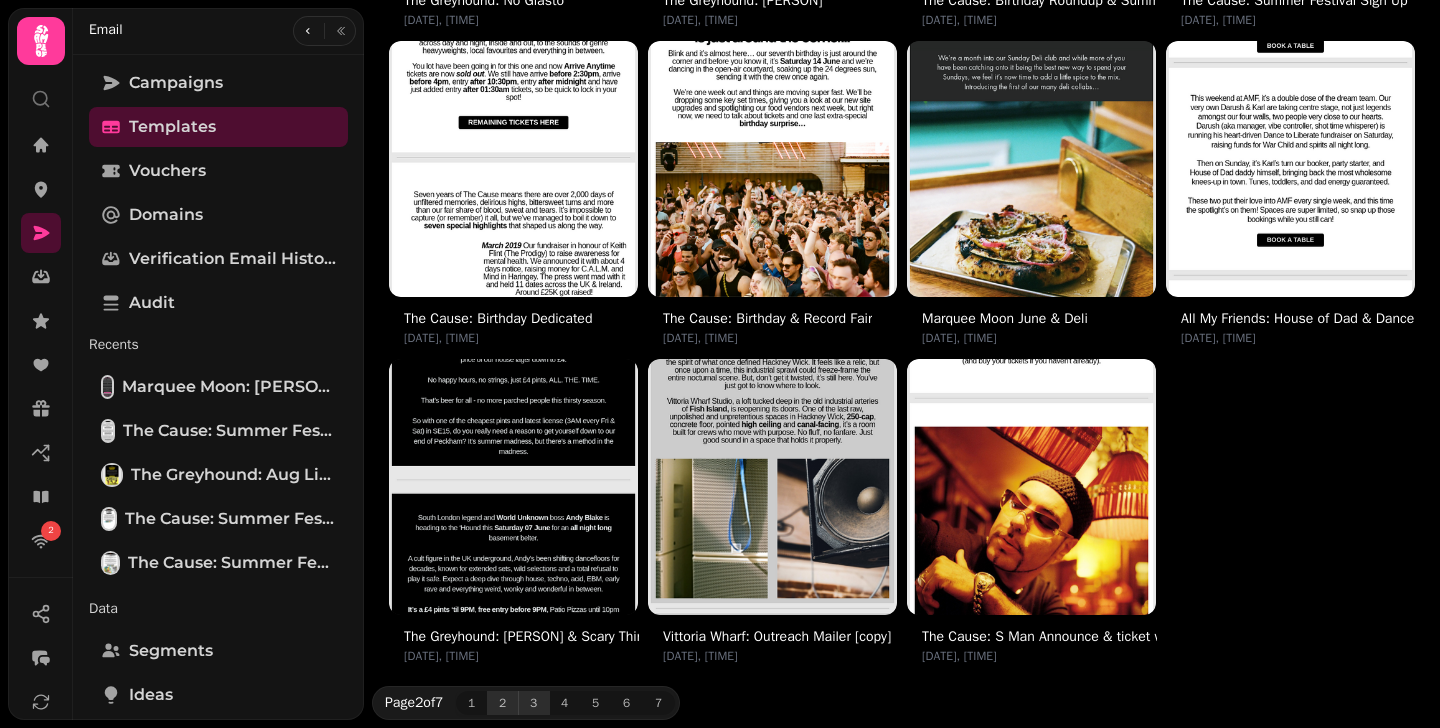 click on "3" at bounding box center [534, 703] 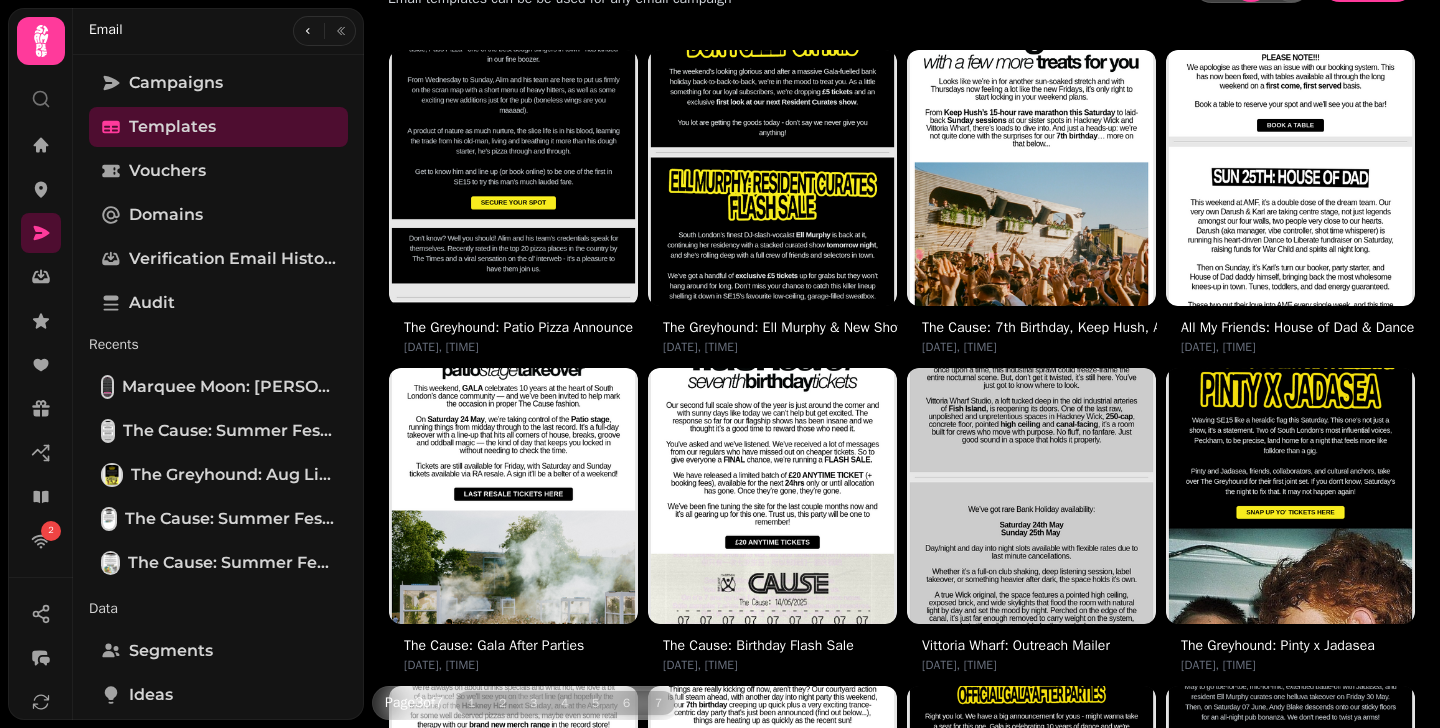 scroll, scrollTop: 0, scrollLeft: 0, axis: both 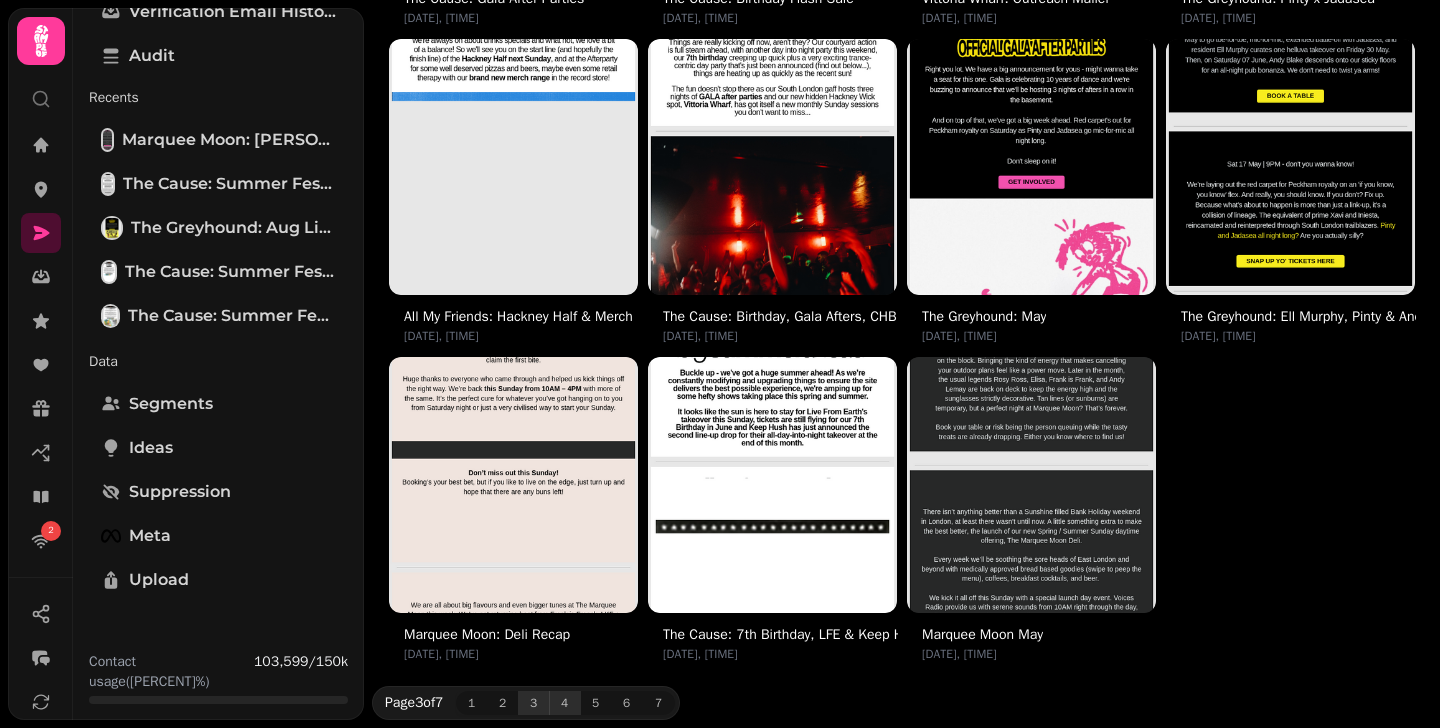 click on "4" at bounding box center [565, 703] 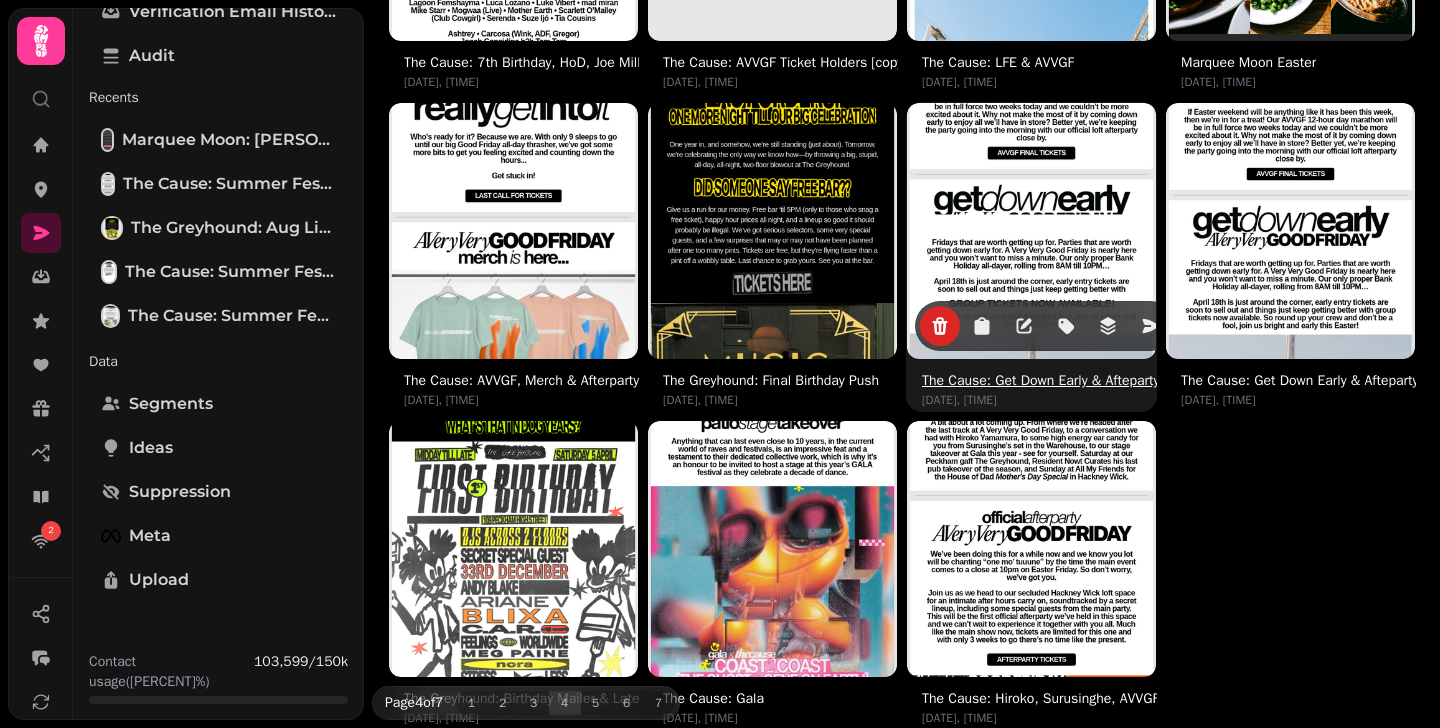 scroll, scrollTop: 702, scrollLeft: 0, axis: vertical 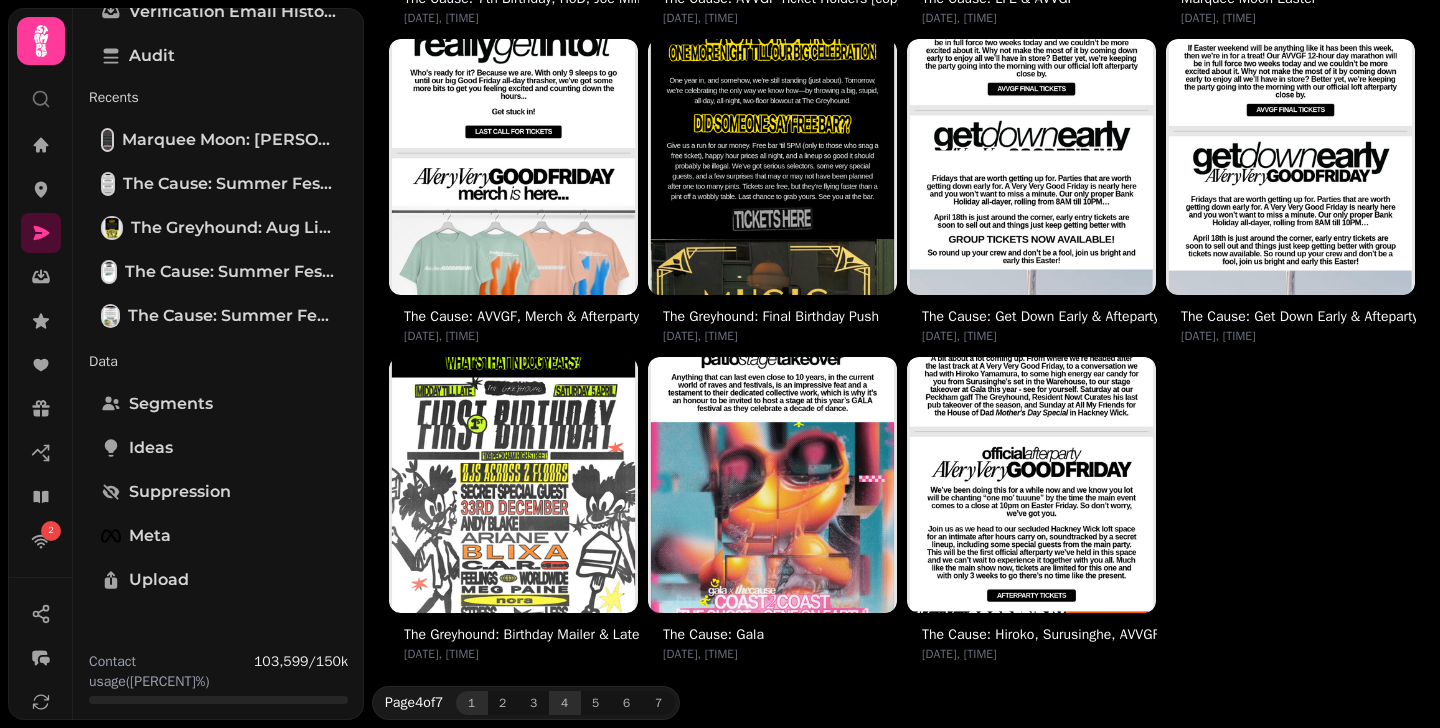 click on "1" at bounding box center [472, 703] 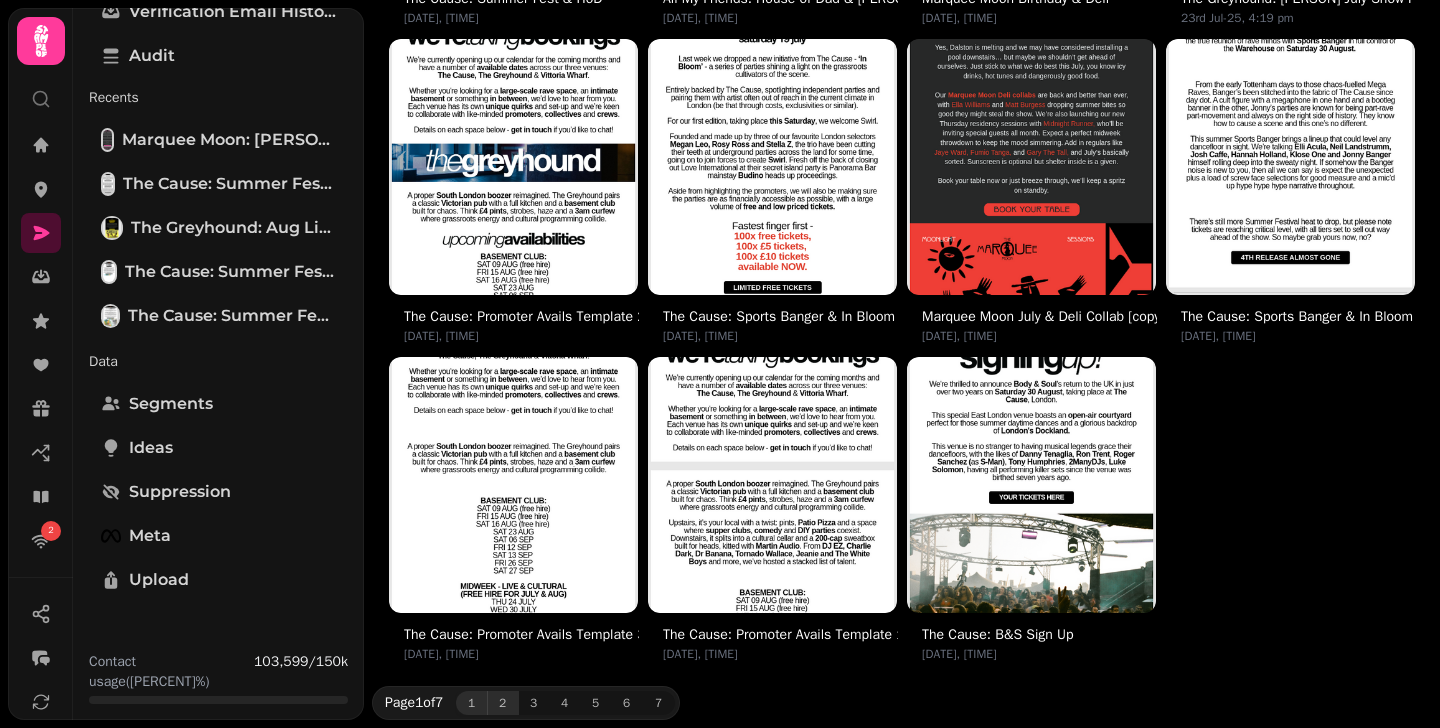 click on "2" at bounding box center [503, 703] 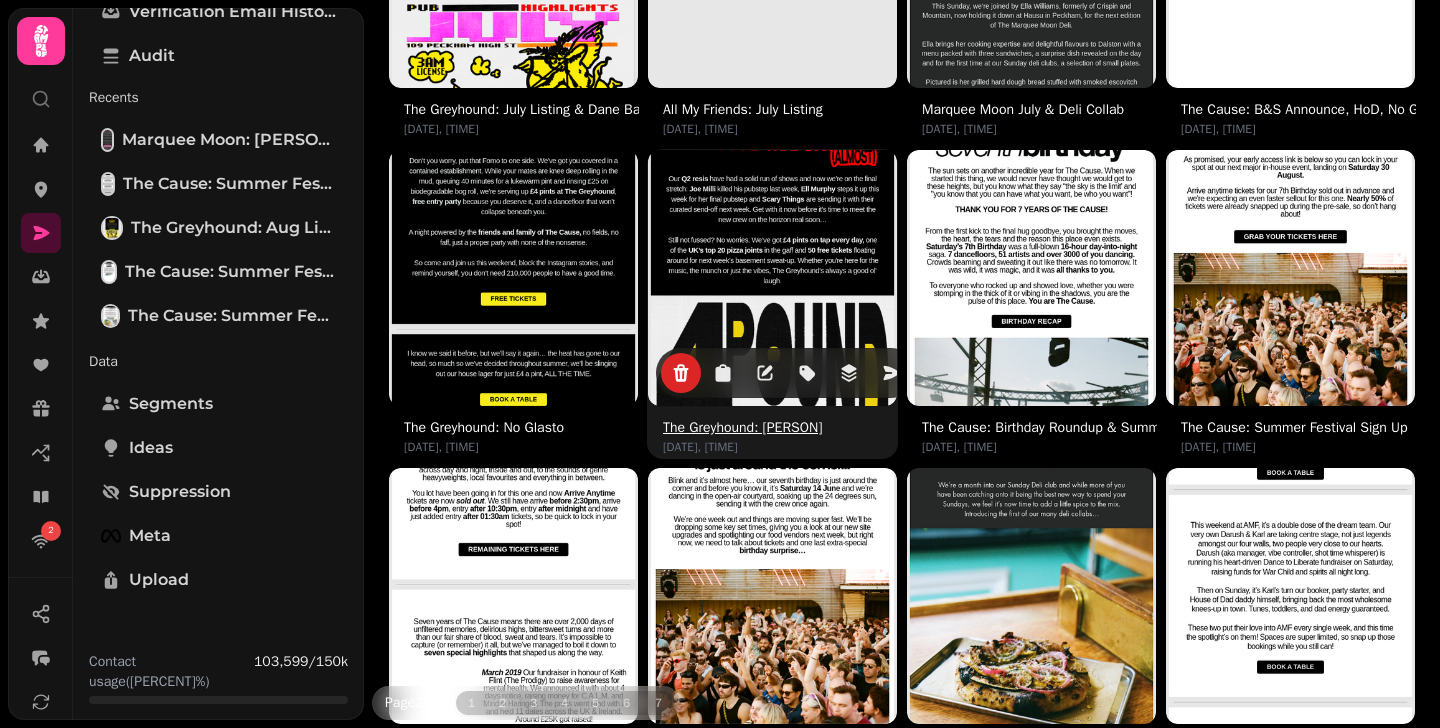 scroll, scrollTop: 702, scrollLeft: 0, axis: vertical 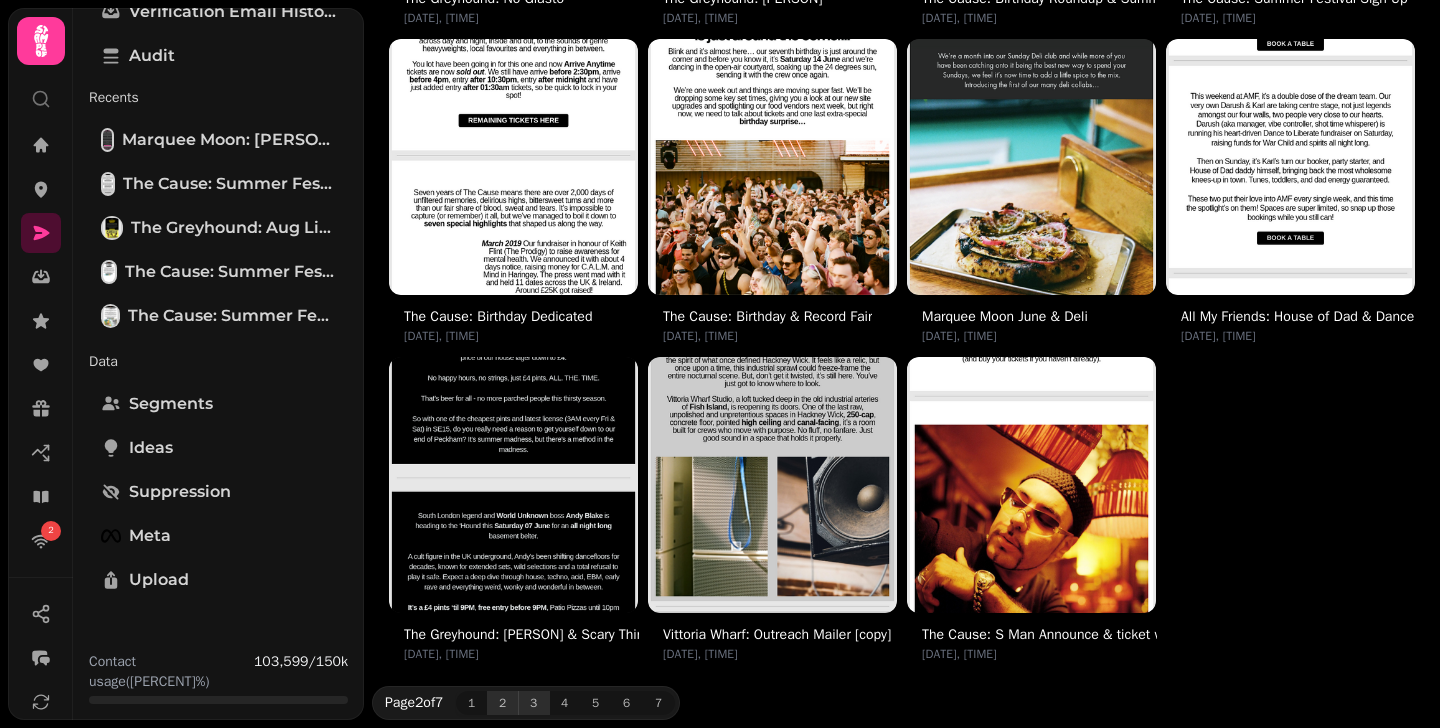 click on "3" at bounding box center (534, 703) 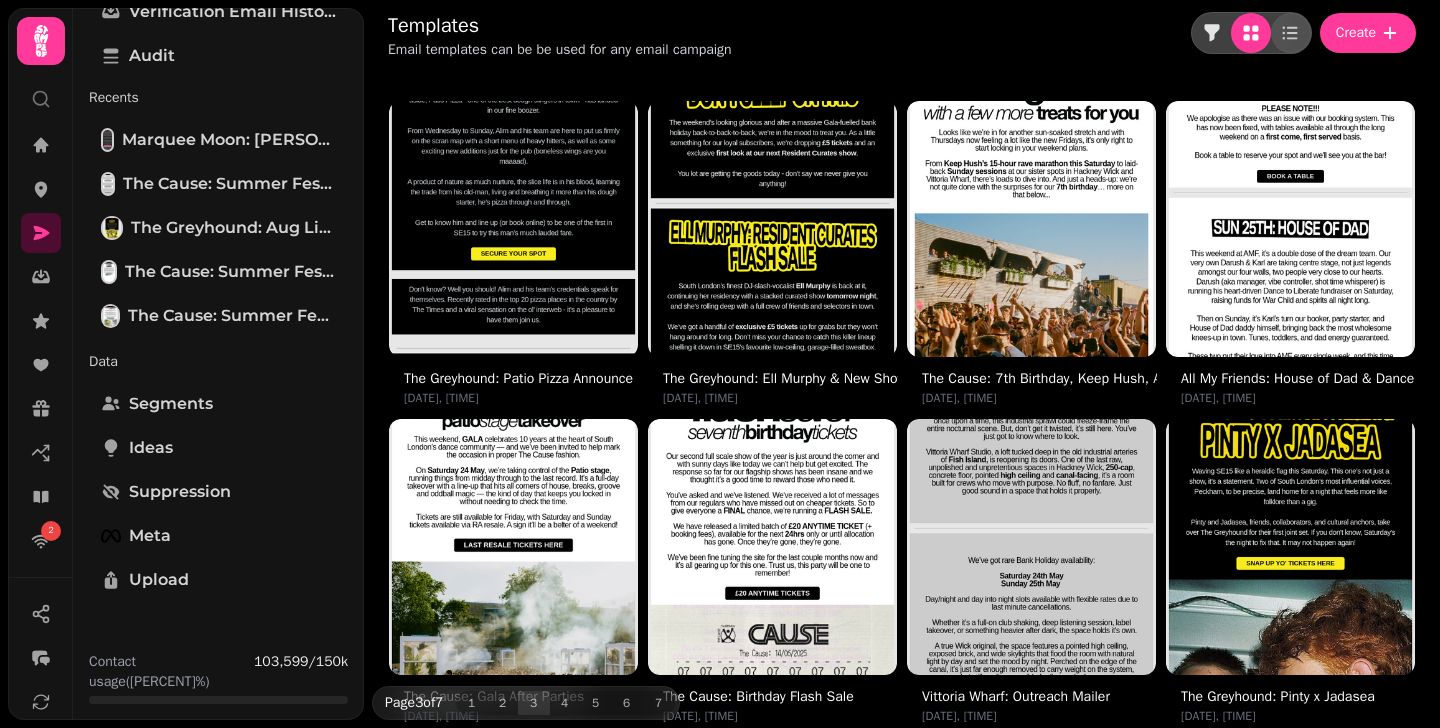 scroll, scrollTop: 0, scrollLeft: 0, axis: both 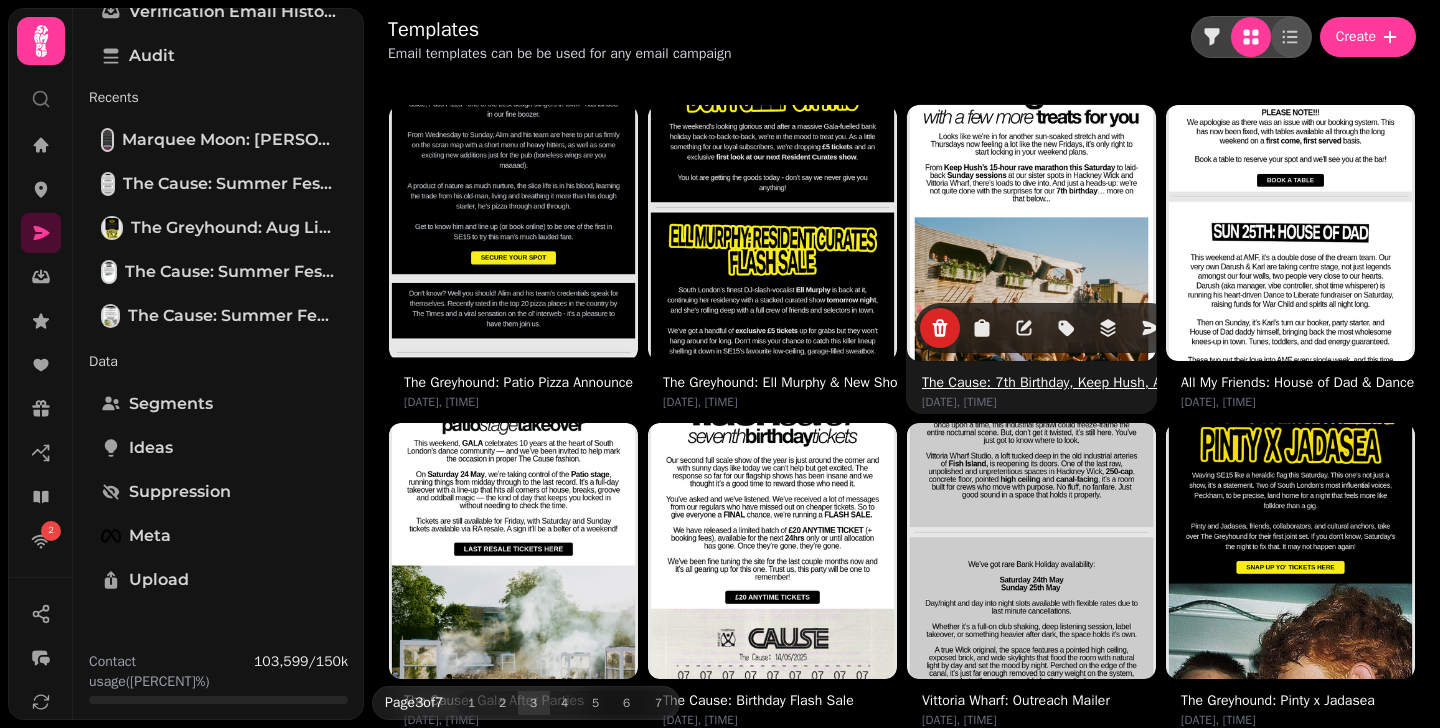 click at bounding box center [1032, 230] 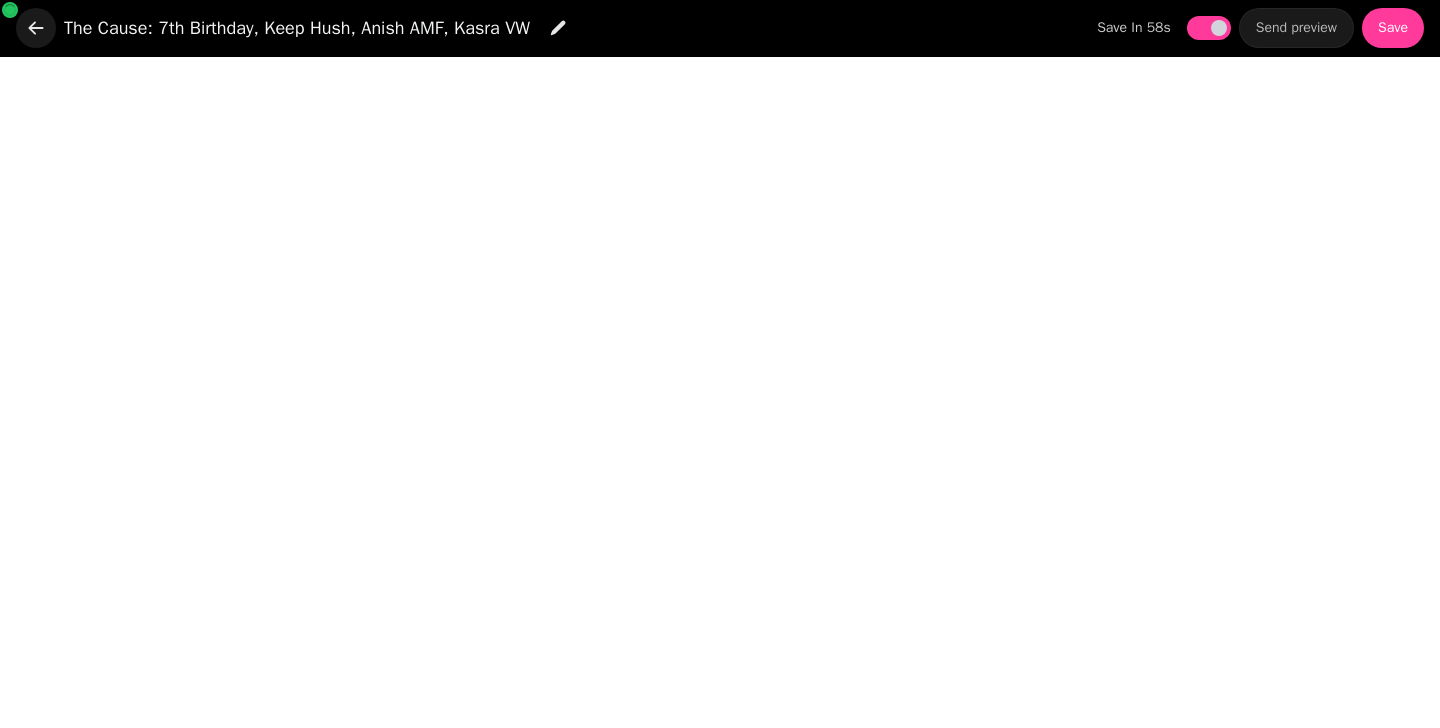 click 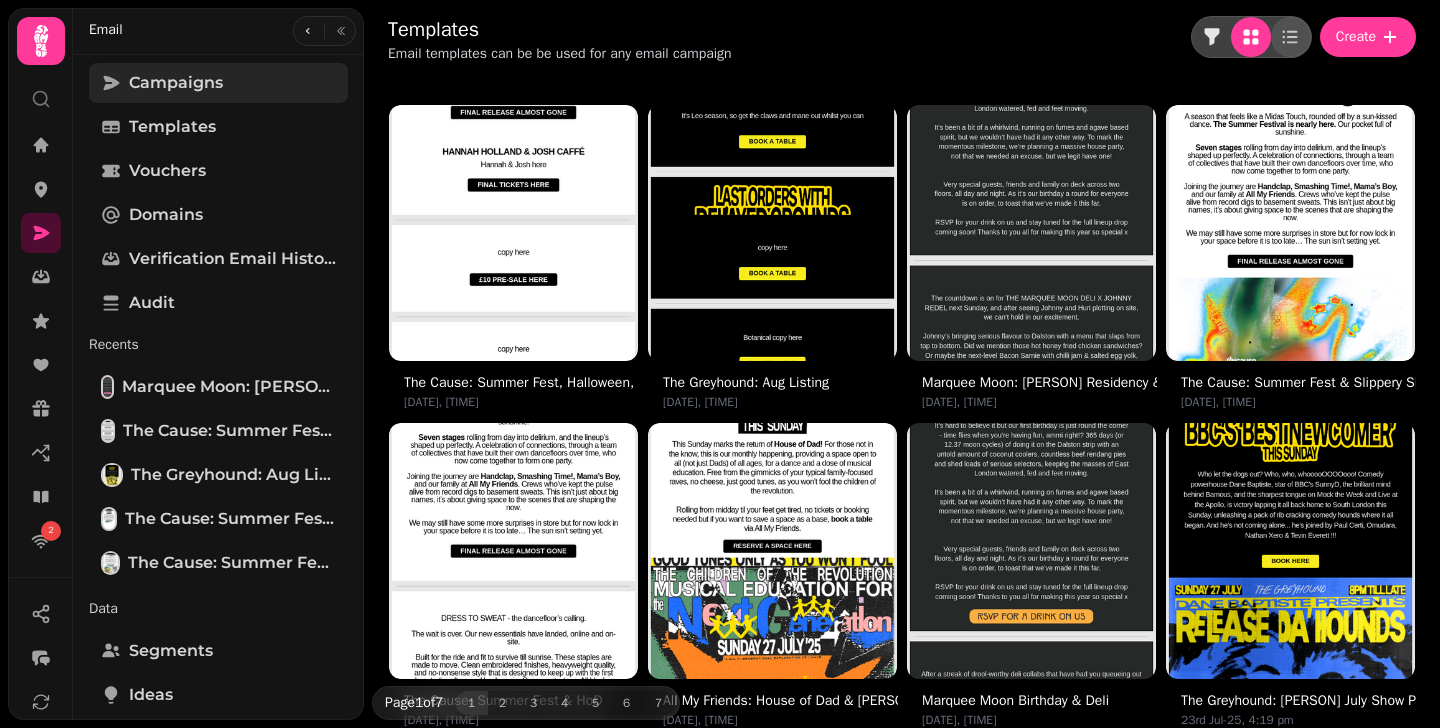 click on "Campaigns" at bounding box center (176, 83) 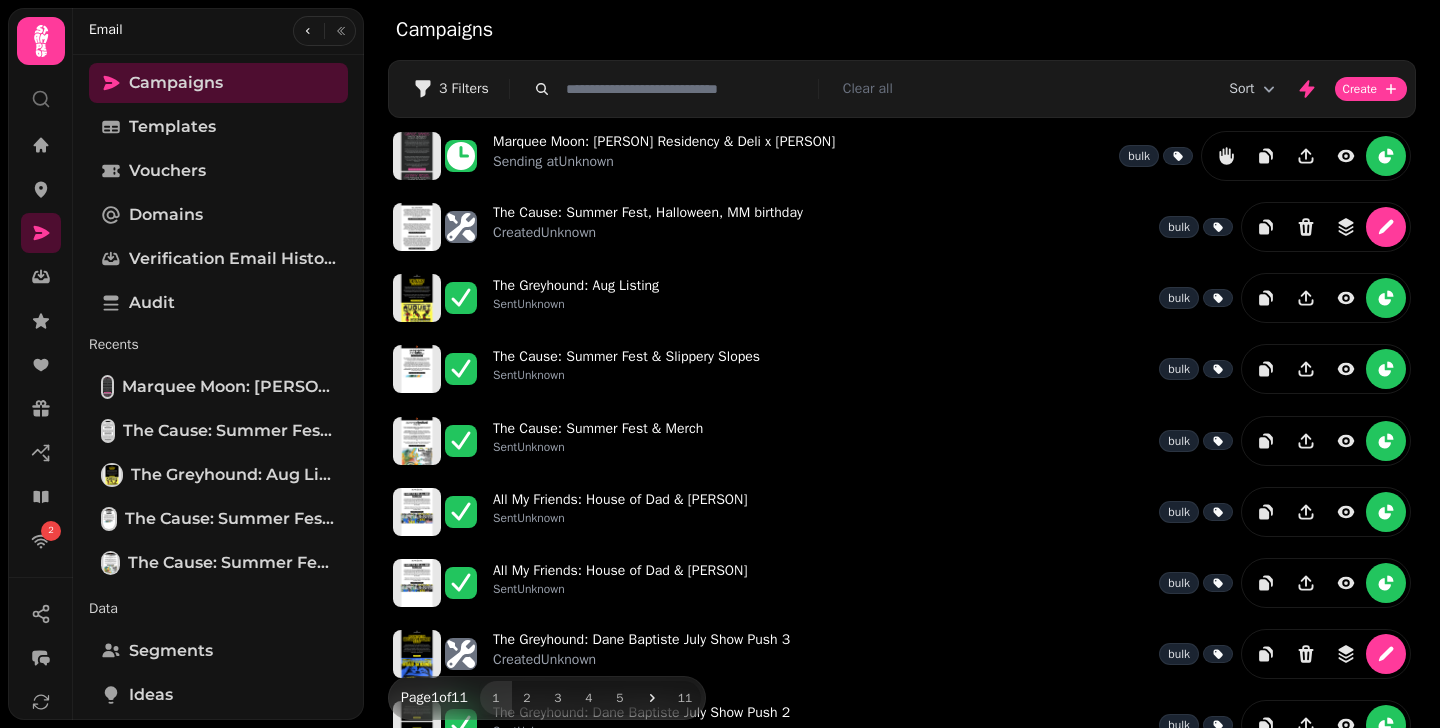 click at bounding box center (686, 89) 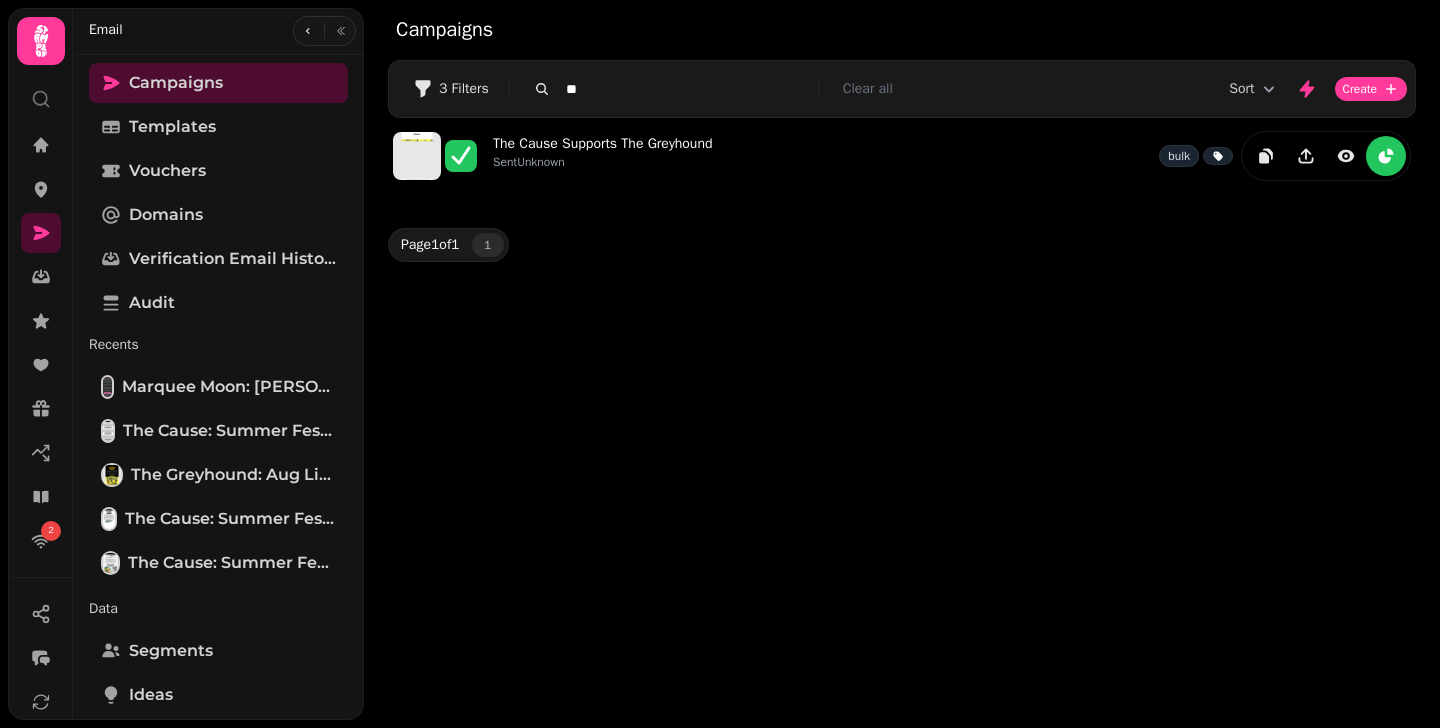 type on "*" 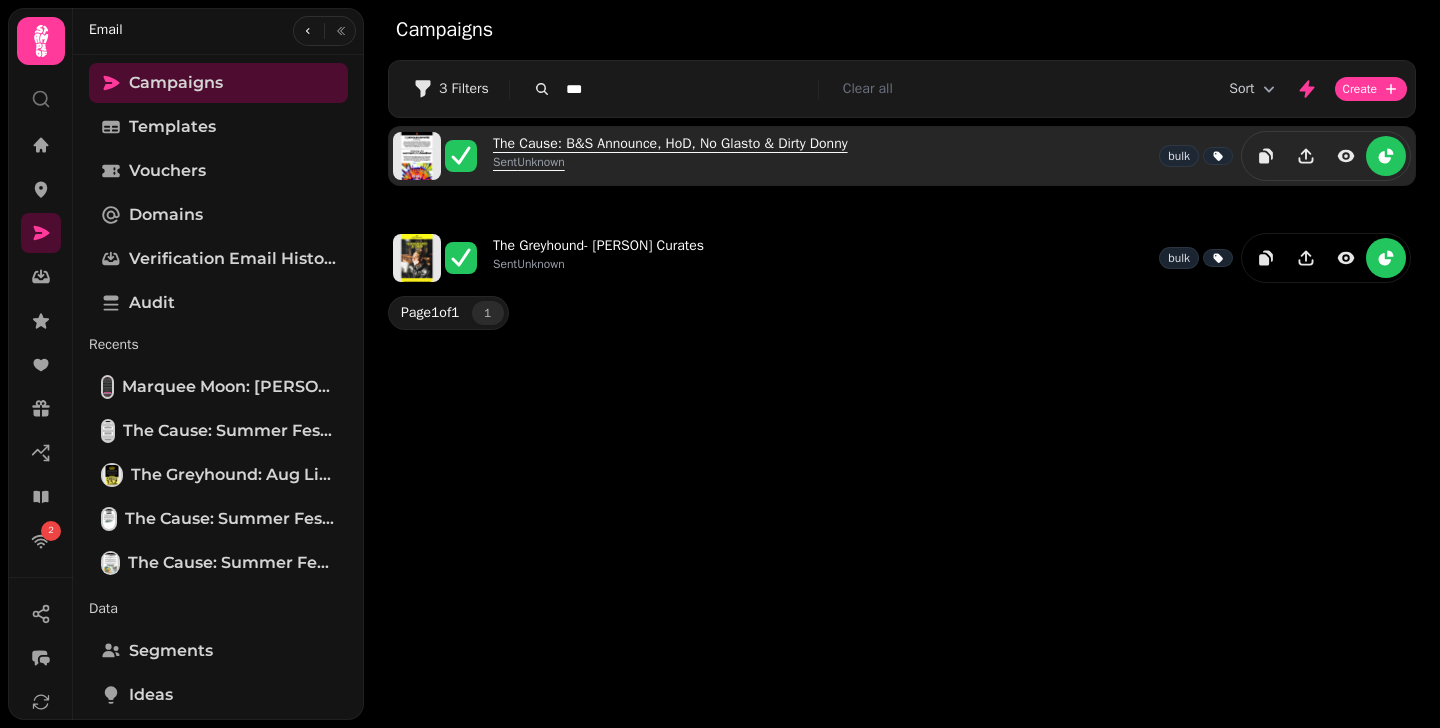type on "***" 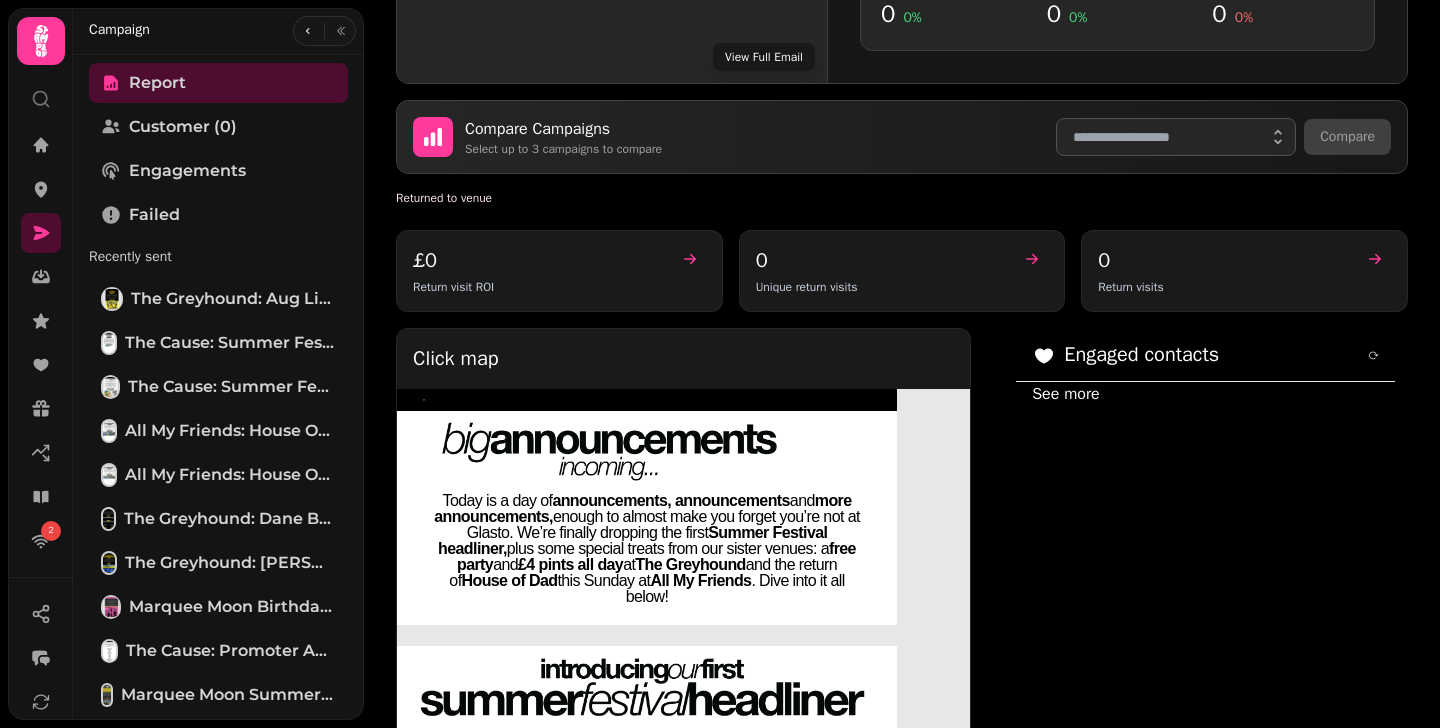 scroll, scrollTop: 974, scrollLeft: 0, axis: vertical 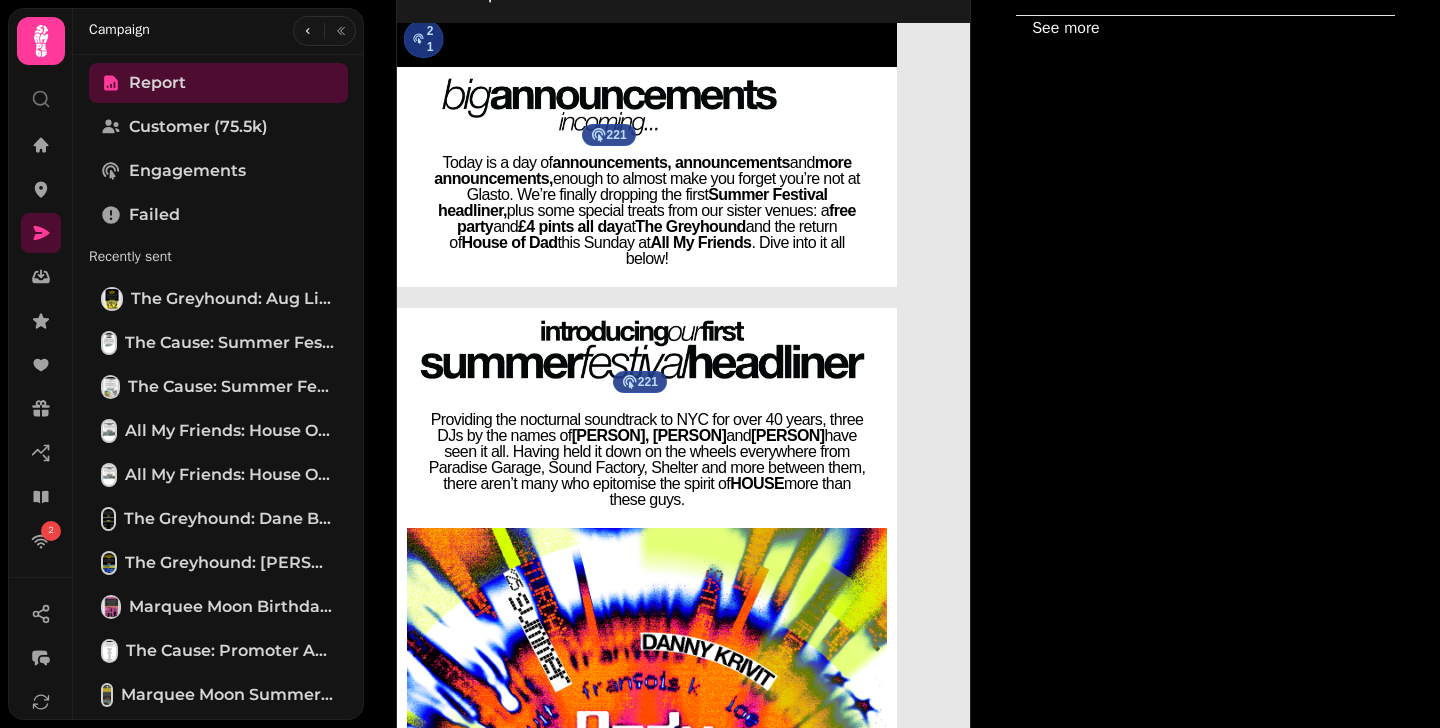 click on "221" at bounding box center (640, 355) 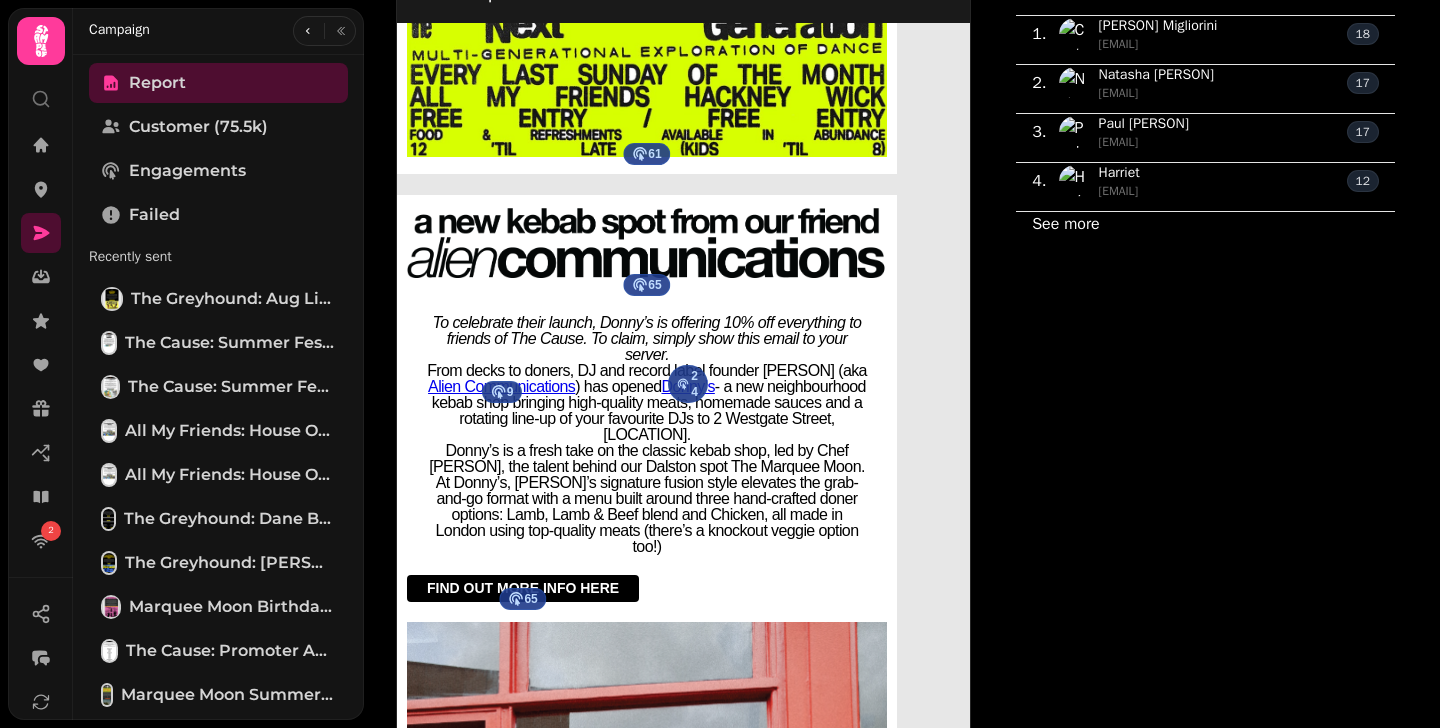 scroll, scrollTop: 3856, scrollLeft: 0, axis: vertical 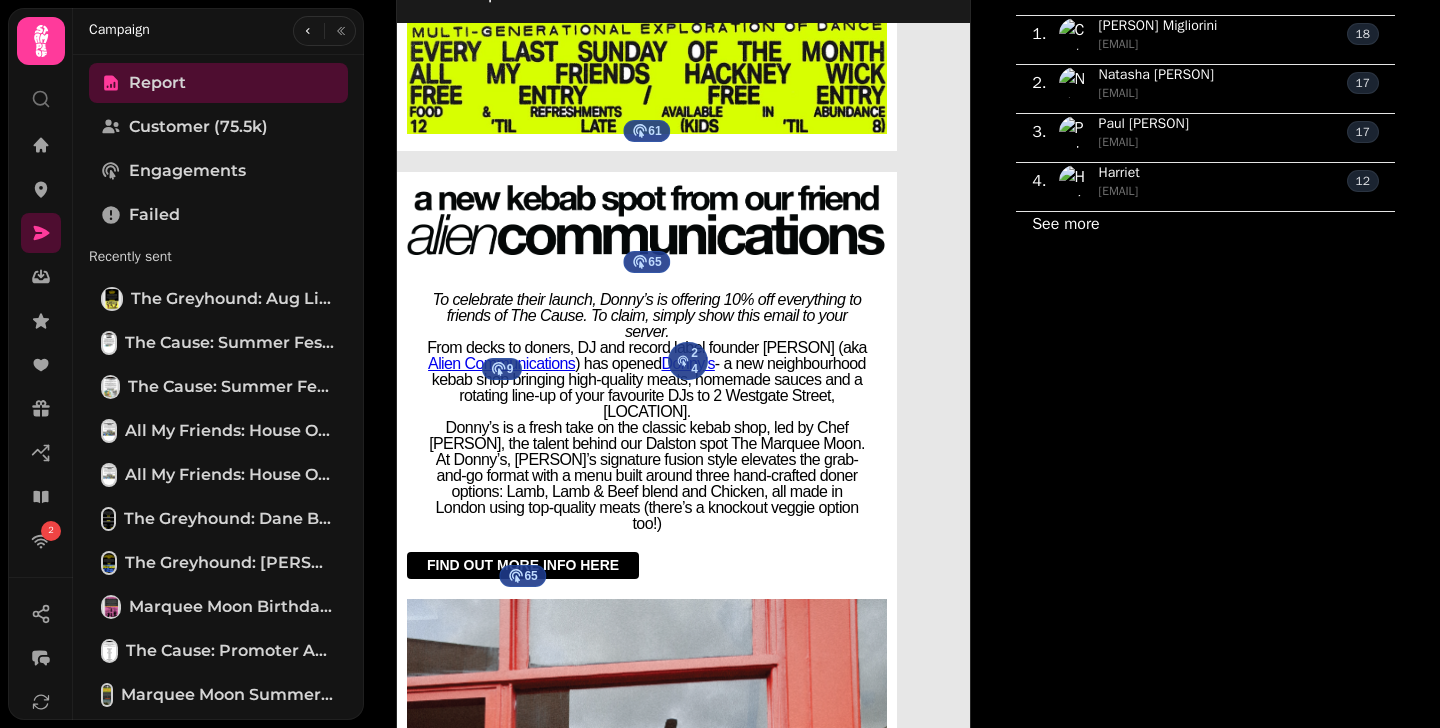 click on "[NUMBER] FIND OUT MORE INFO HERE" at bounding box center [647, 565] 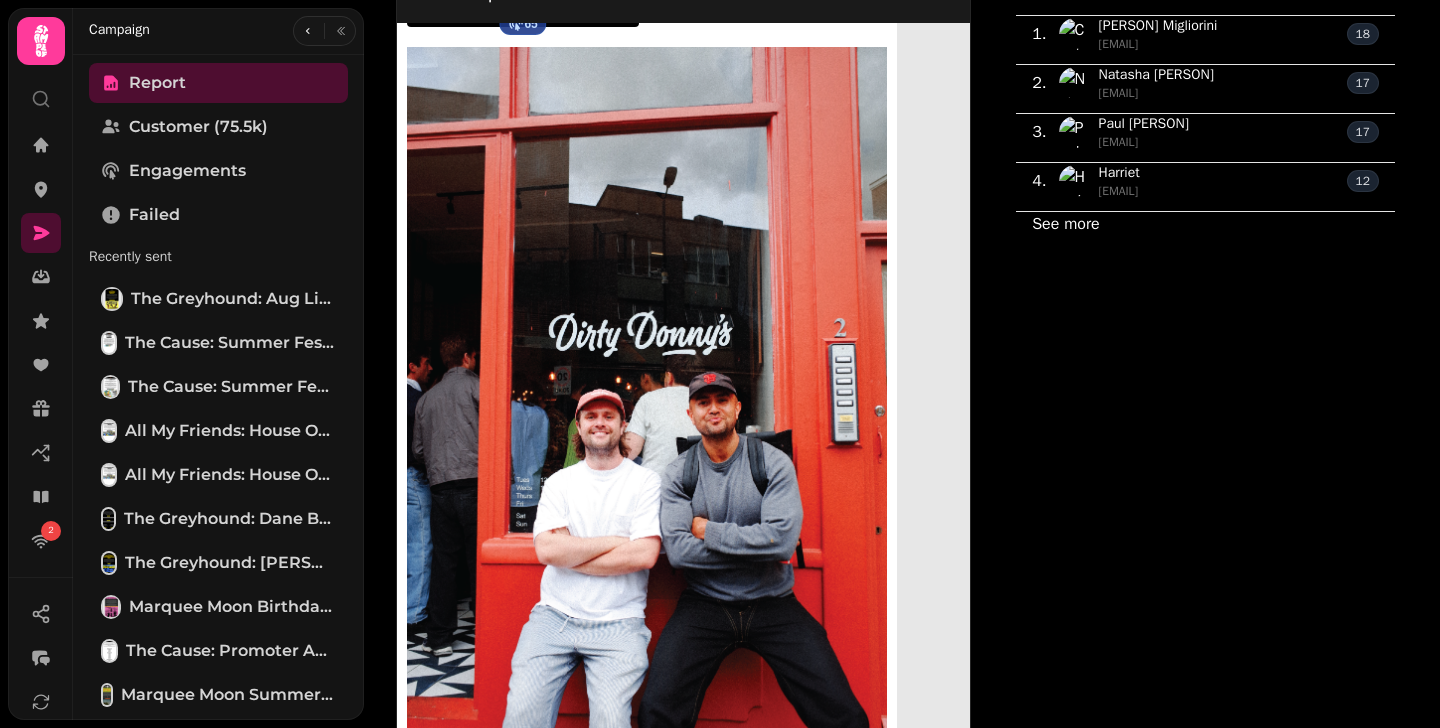 scroll, scrollTop: 4417, scrollLeft: 0, axis: vertical 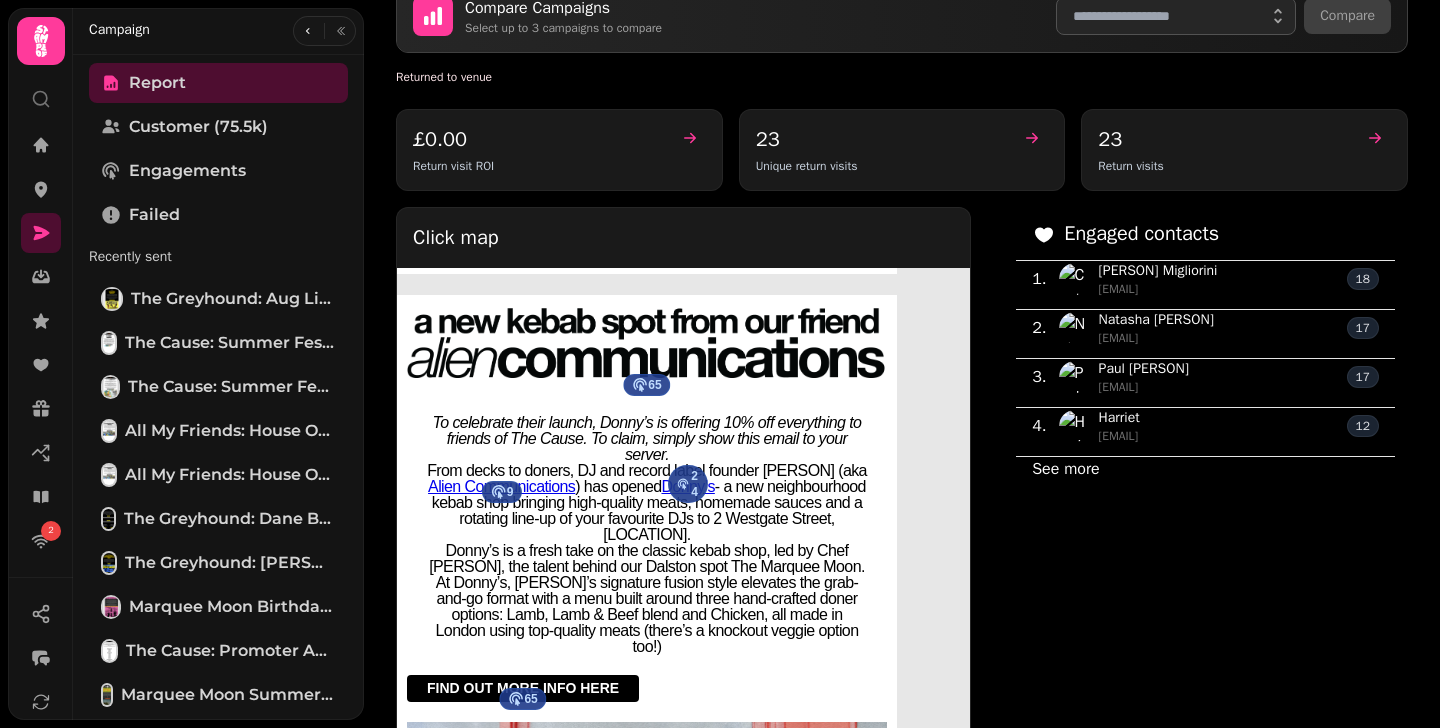 click on "FIND OUT MORE INFO HERE" at bounding box center (523, 688) 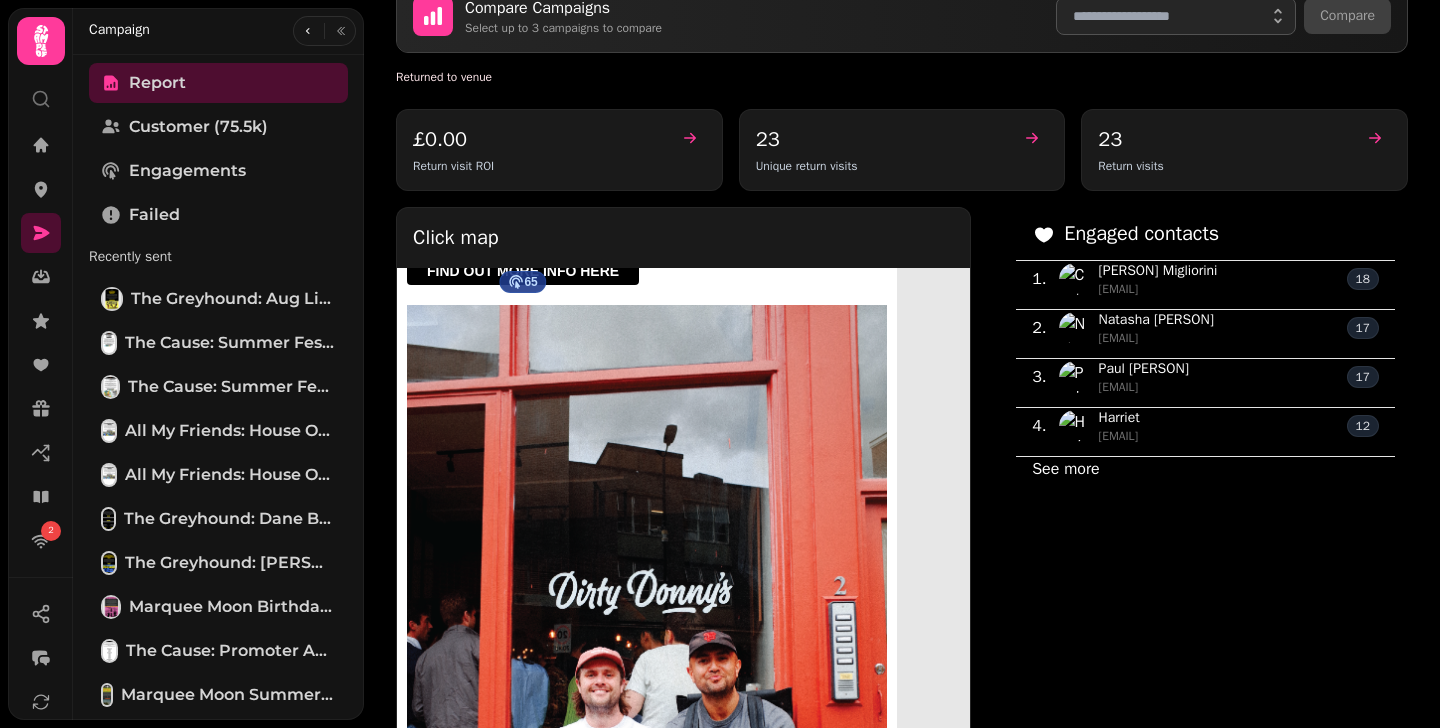 scroll, scrollTop: 4417, scrollLeft: 0, axis: vertical 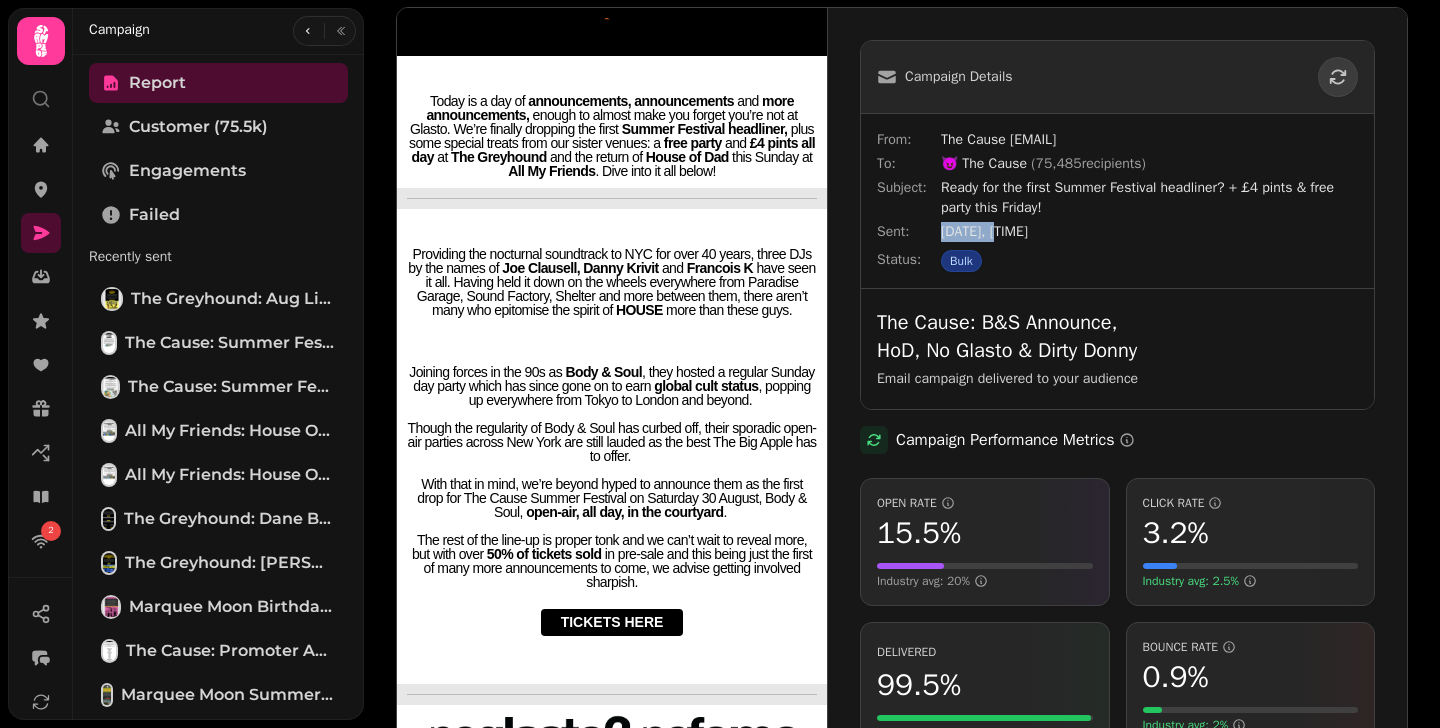 drag, startPoint x: 942, startPoint y: 230, endPoint x: 1009, endPoint y: 230, distance: 67 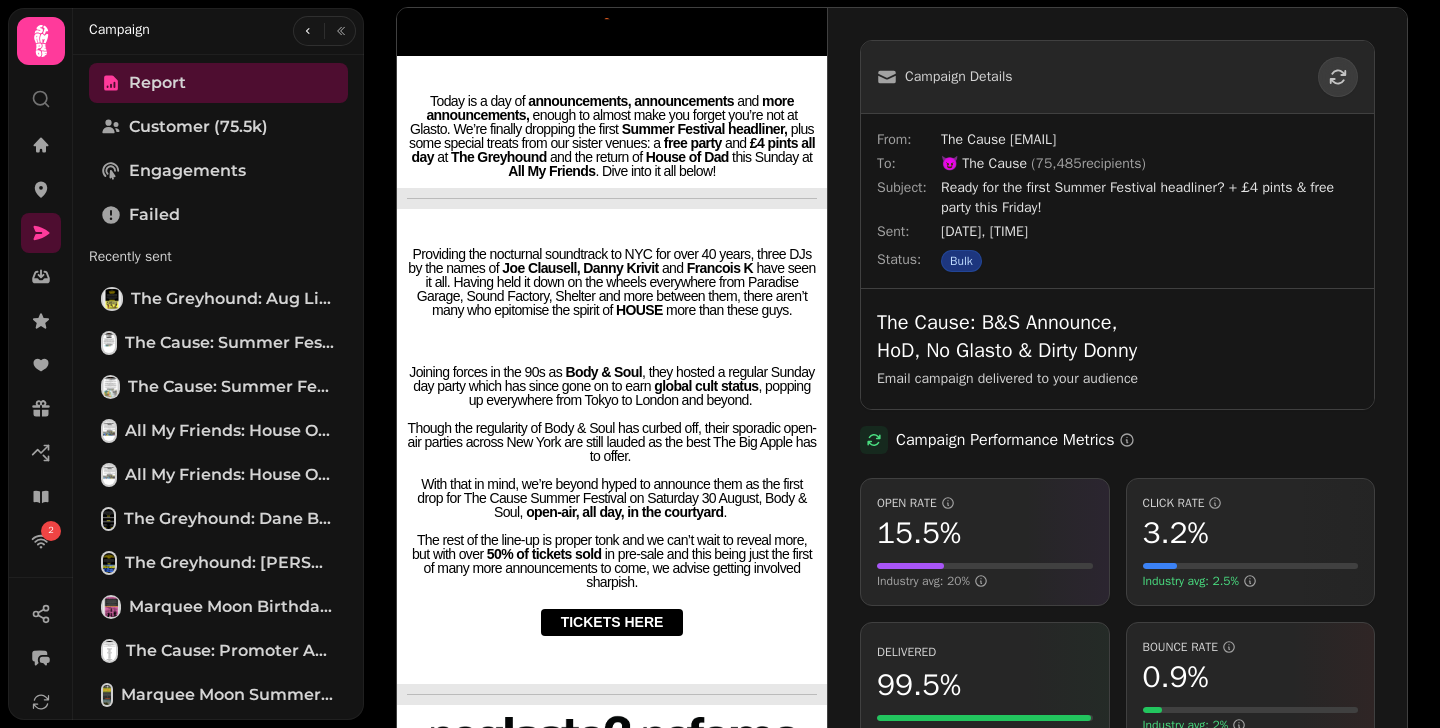 click on "Status: Bulk" at bounding box center [1117, 259] 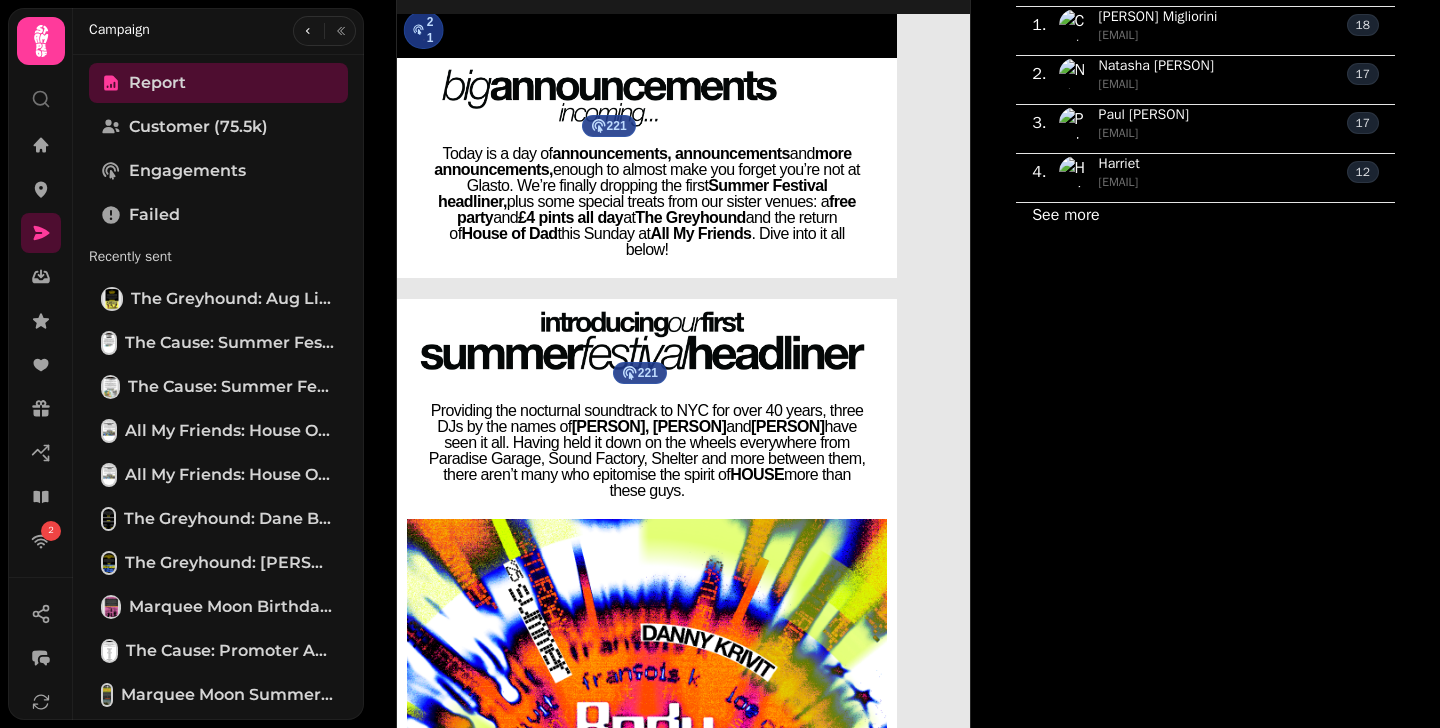 scroll, scrollTop: 1584, scrollLeft: 0, axis: vertical 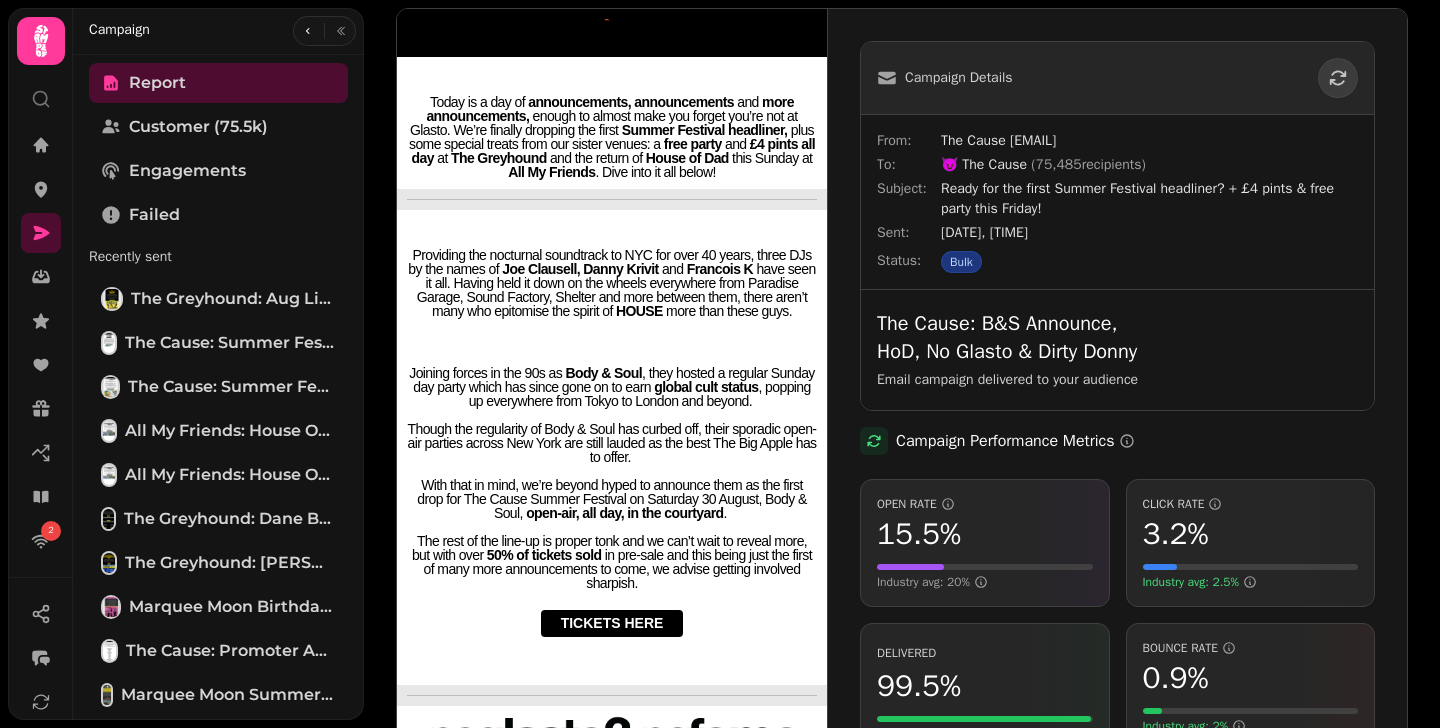 click 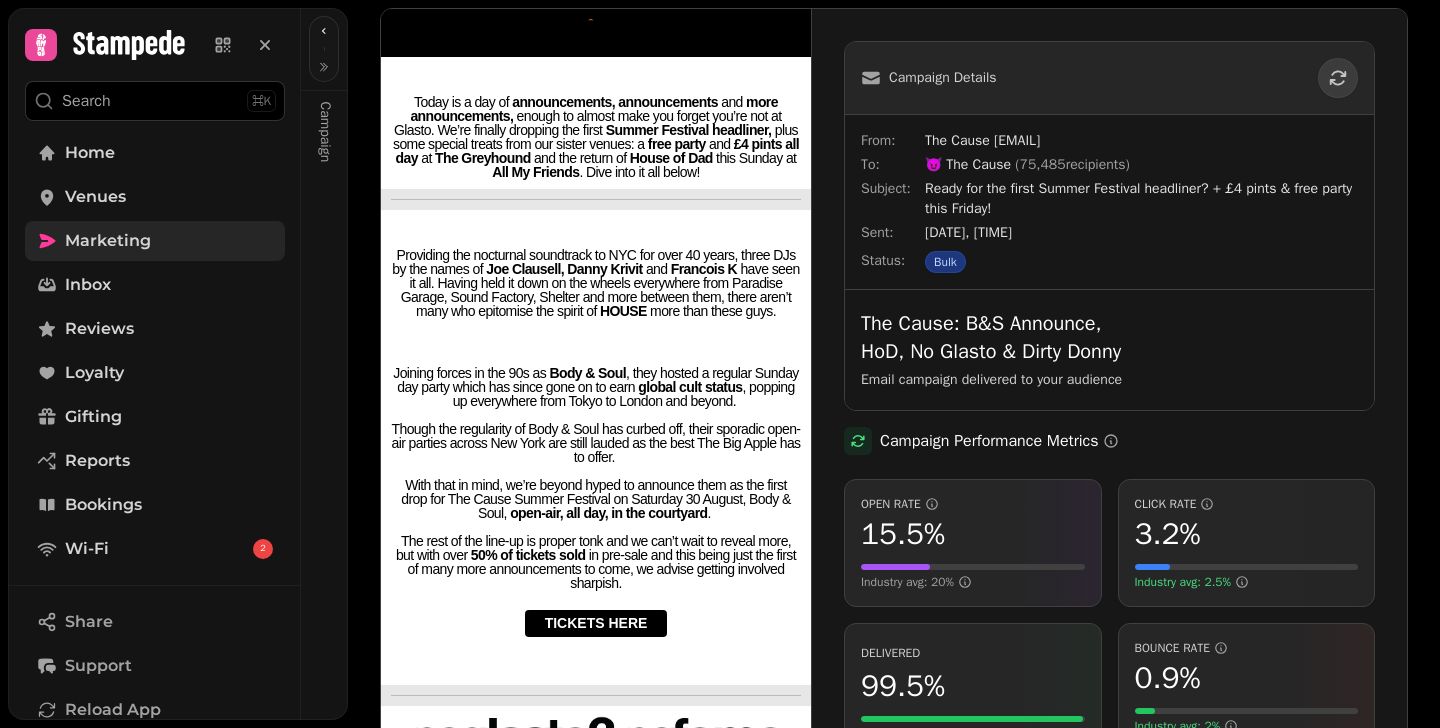 click on "Marketing" at bounding box center [108, 241] 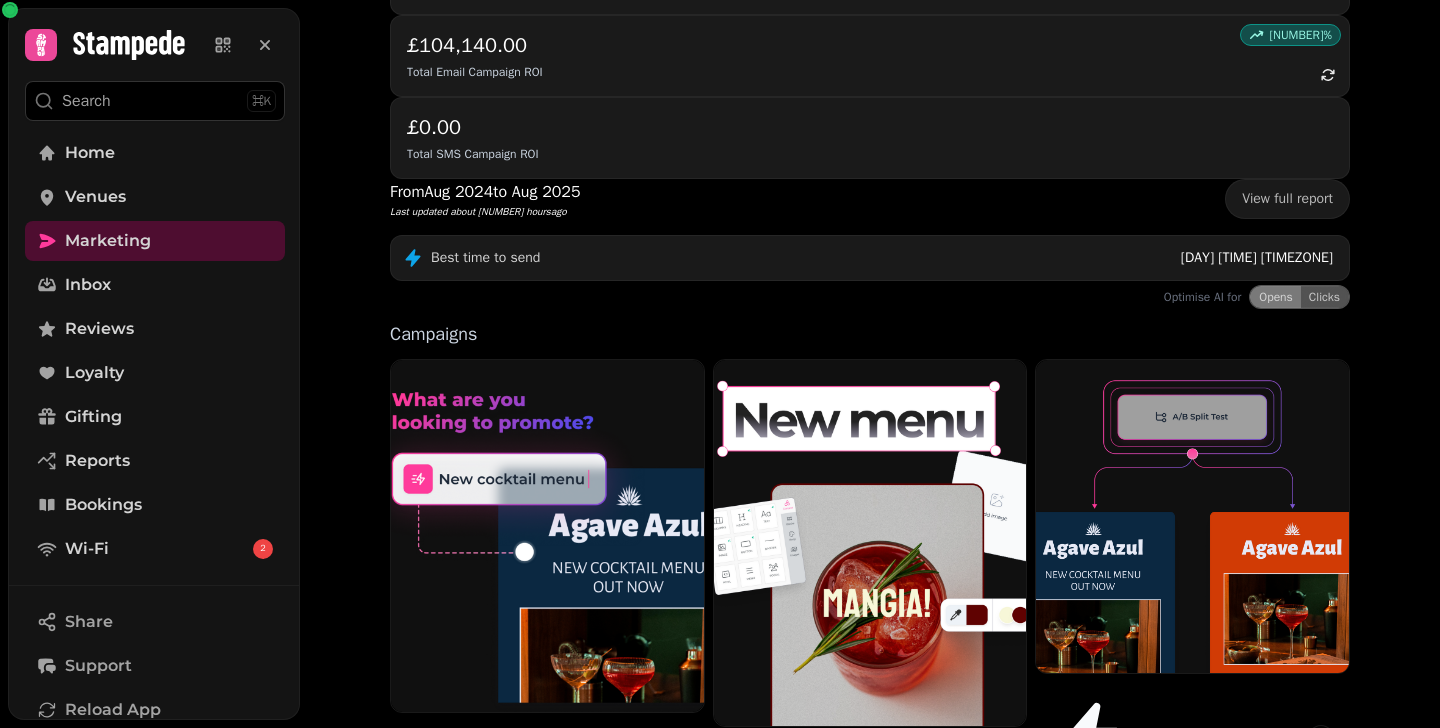 scroll, scrollTop: 312, scrollLeft: 0, axis: vertical 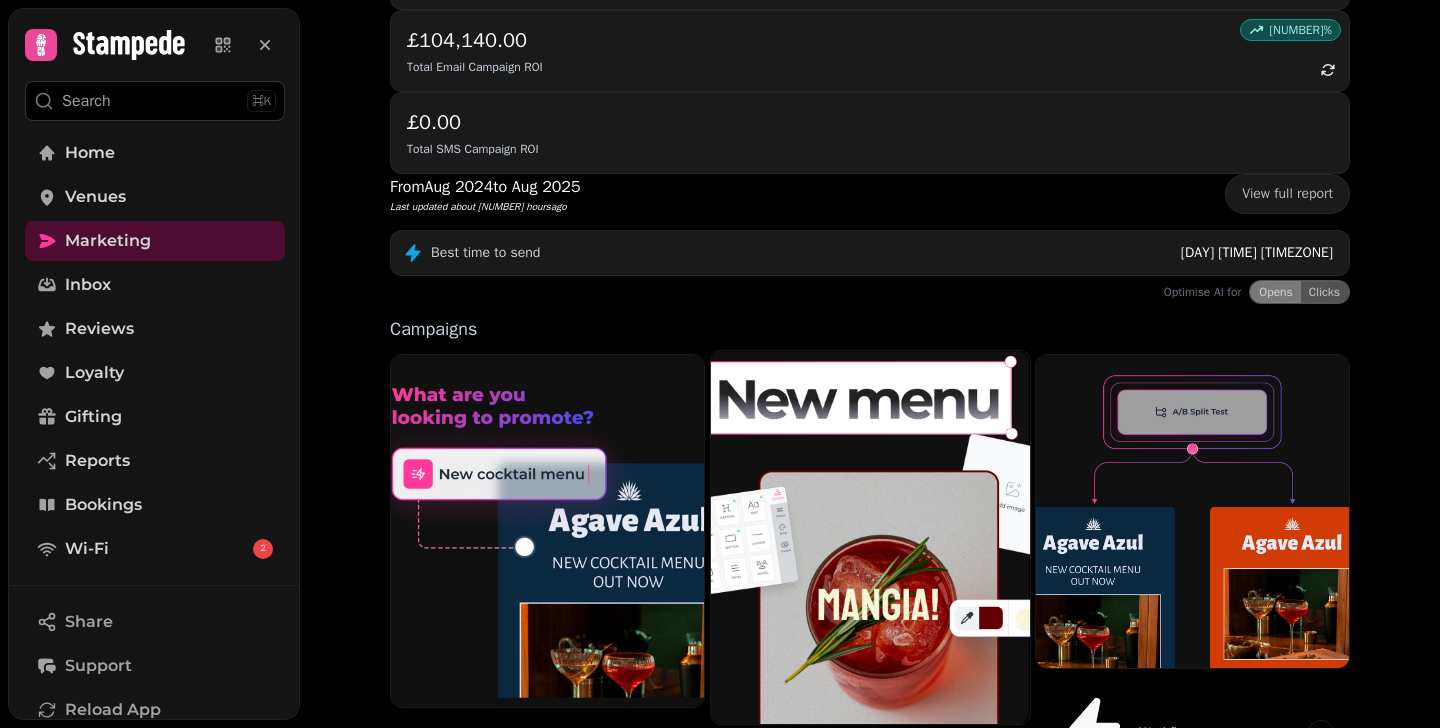 click on "Email" at bounding box center (870, 763) 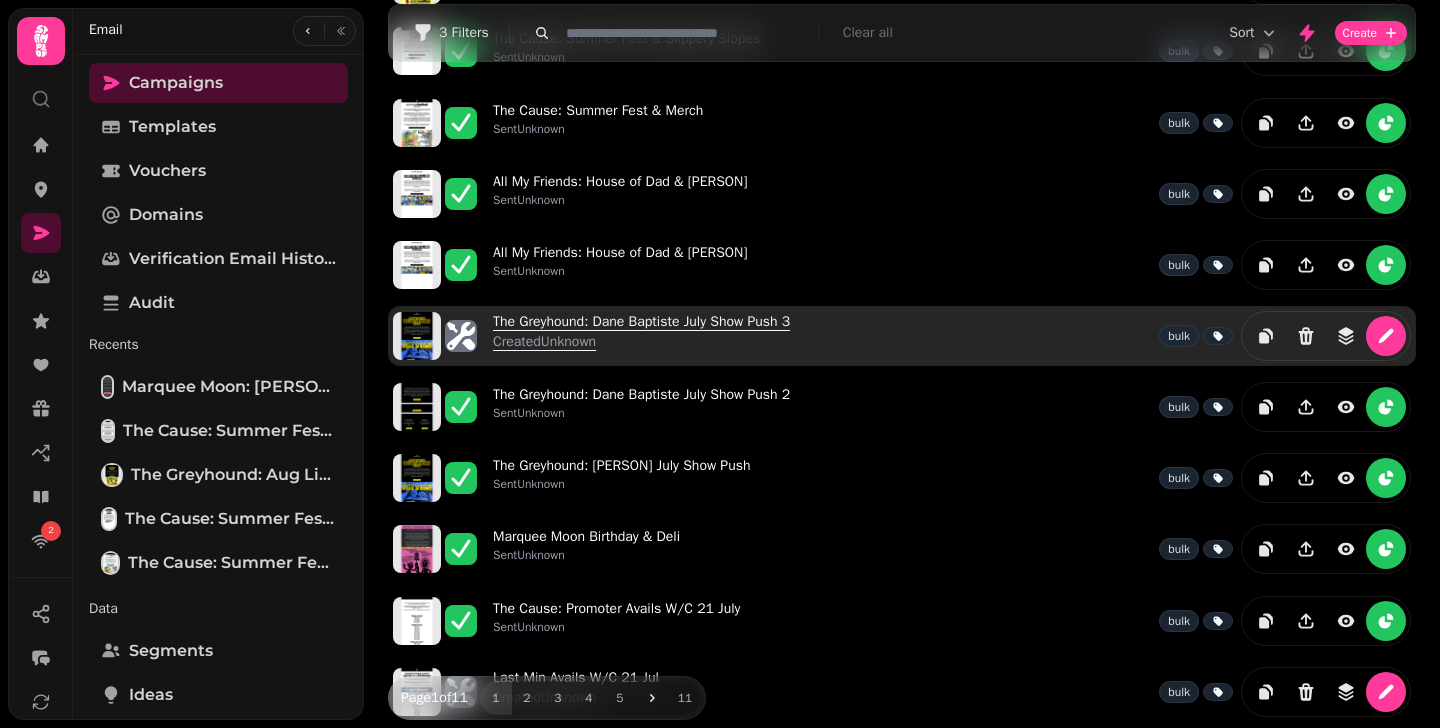 scroll, scrollTop: 0, scrollLeft: 0, axis: both 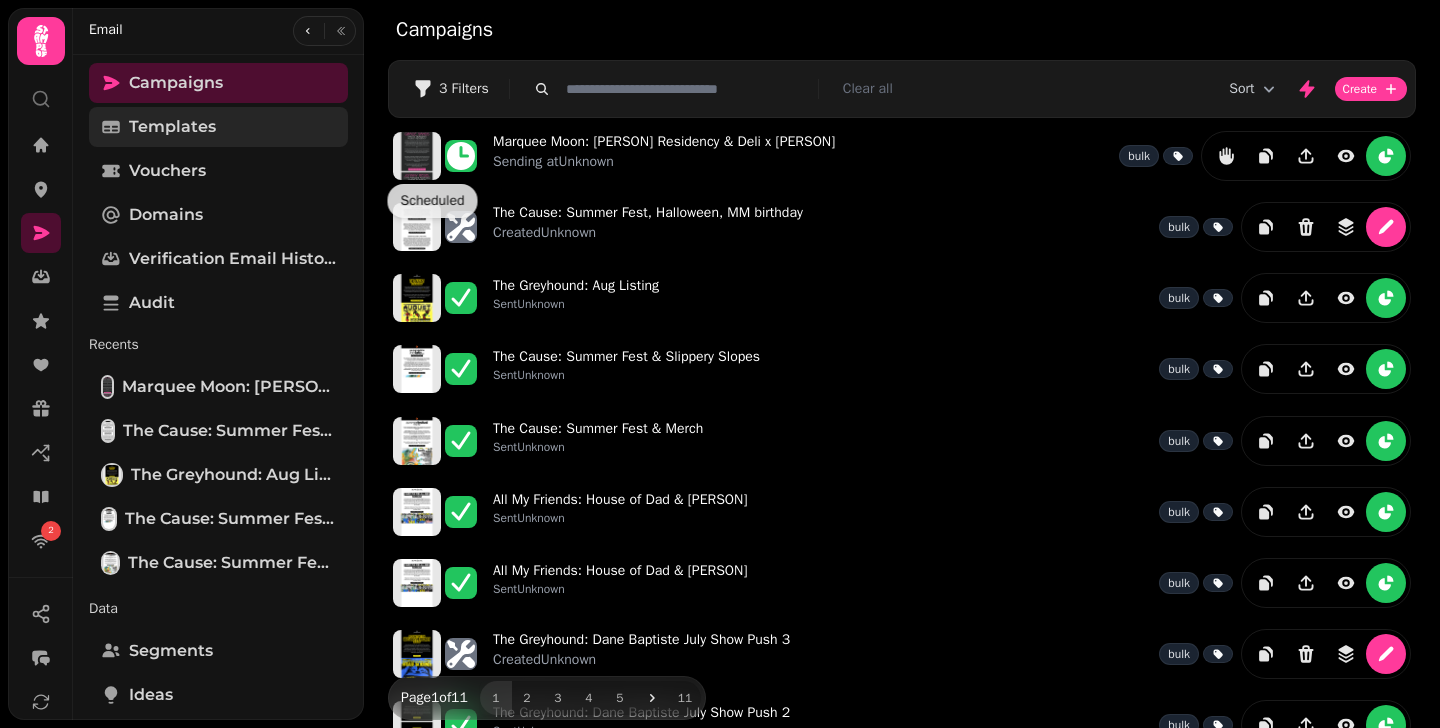 click on "Templates" at bounding box center [172, 127] 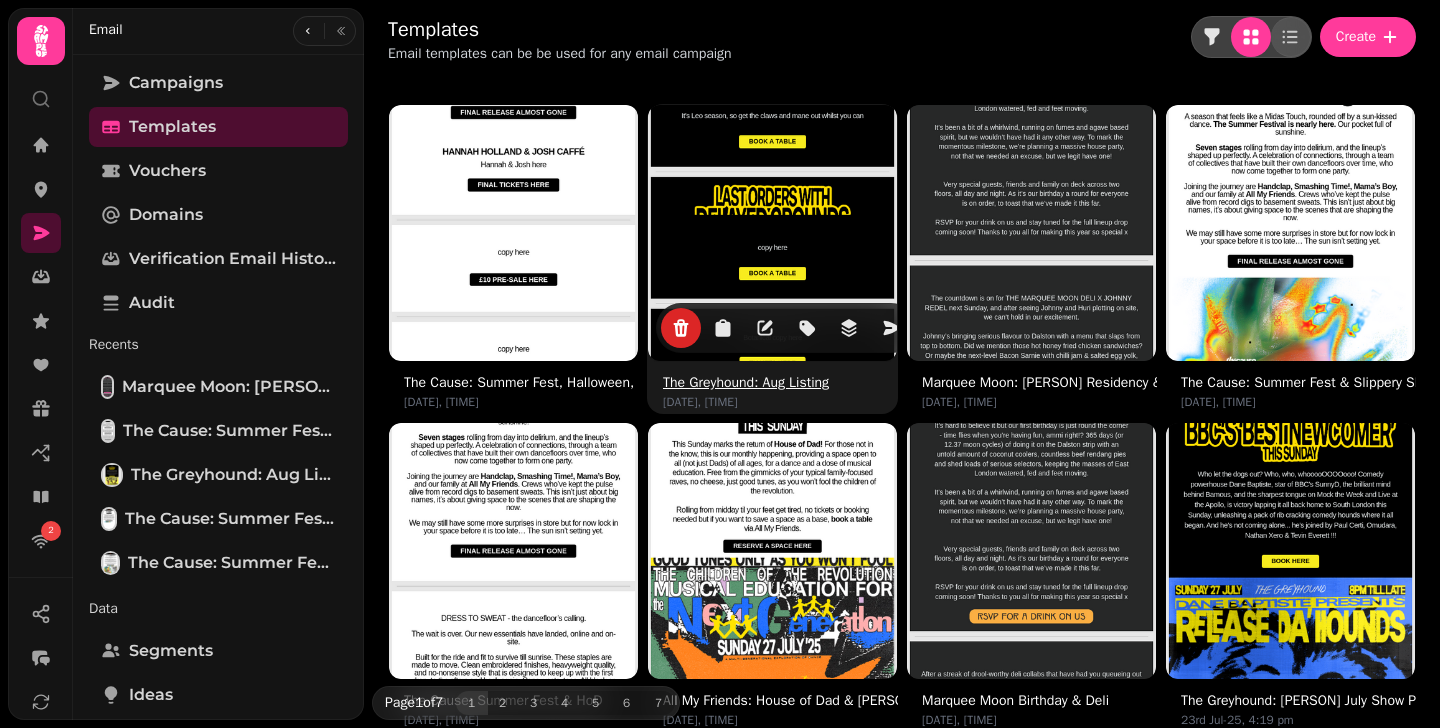 click at bounding box center (773, 230) 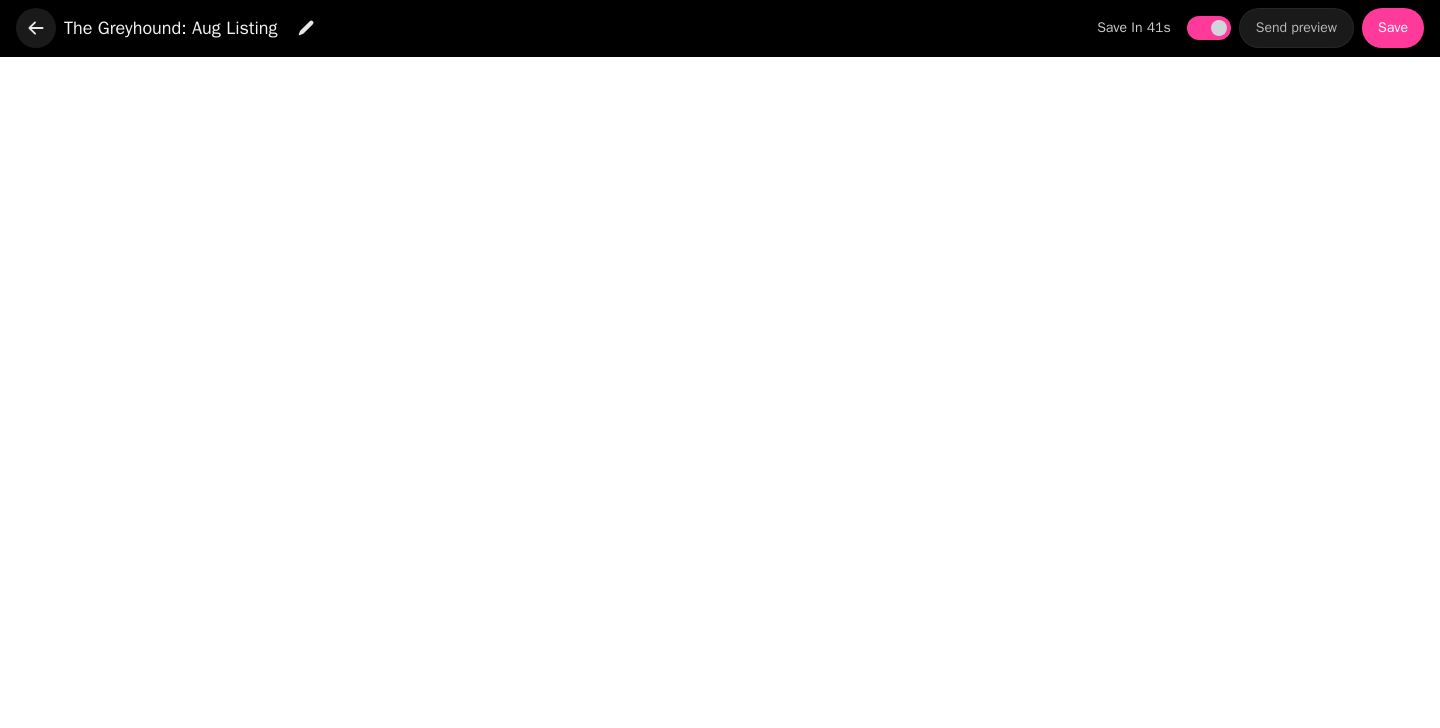 click 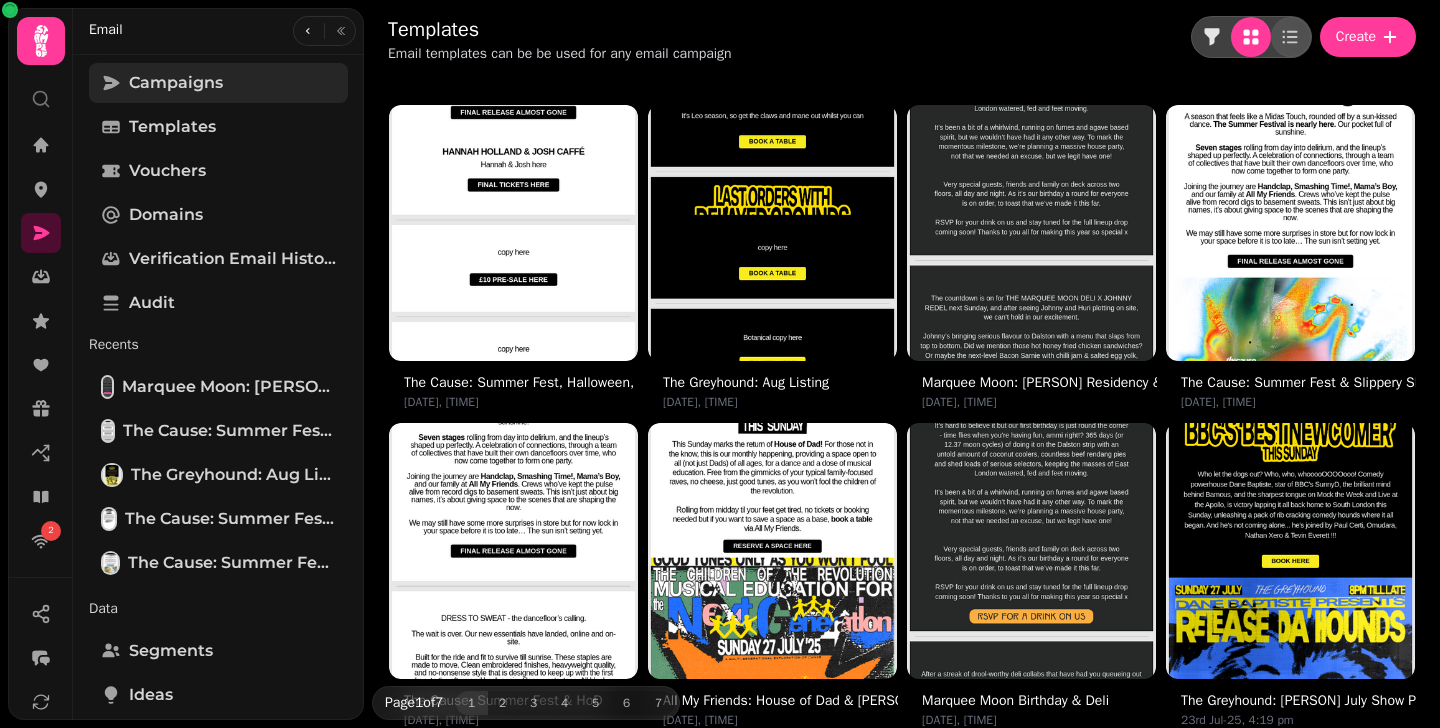 click on "Campaigns" at bounding box center [176, 83] 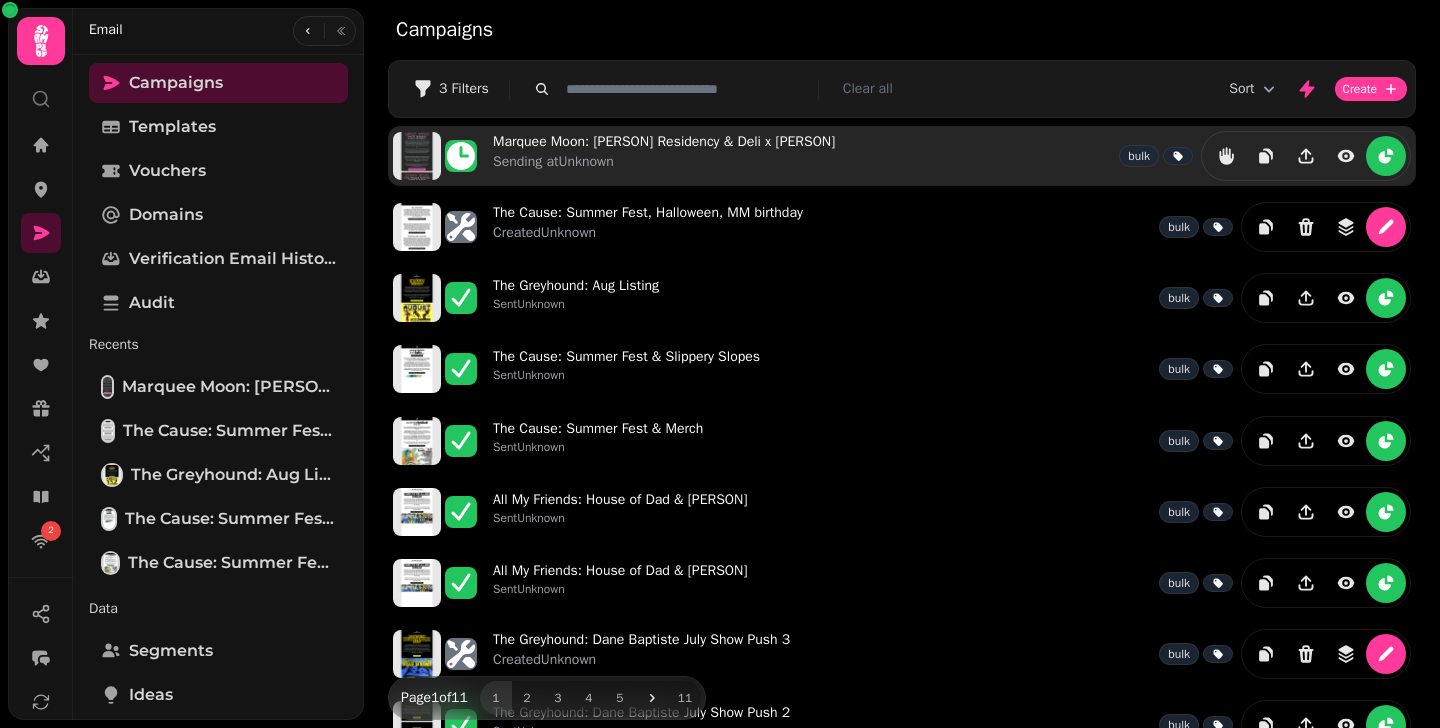 click on "Marquee Moon: [PERSON] Residency & Deli x [PERSON] Sending at Unknown bulk" at bounding box center (902, 156) 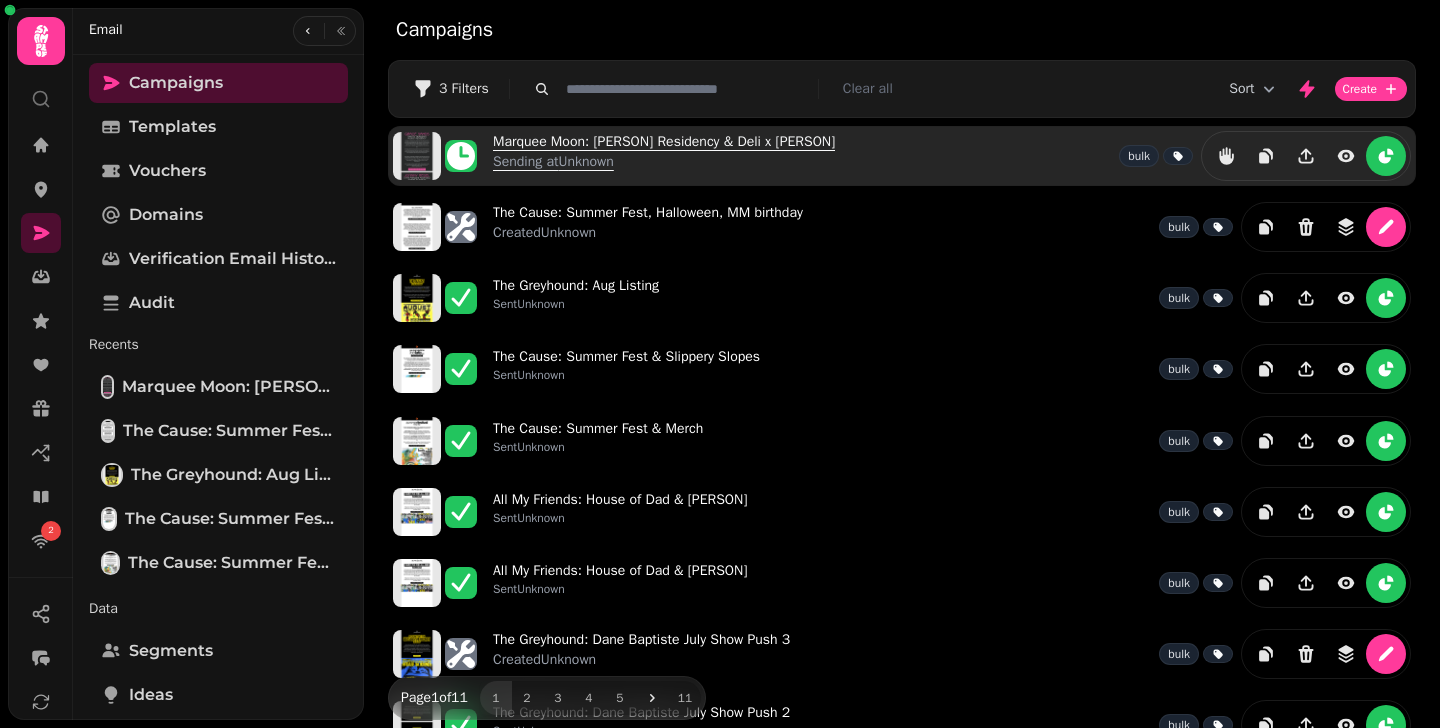 click on "Marquee Moon: Grace Sands Residency & Deli x Johnny Redel Sending at [LOCATION]" at bounding box center (664, 156) 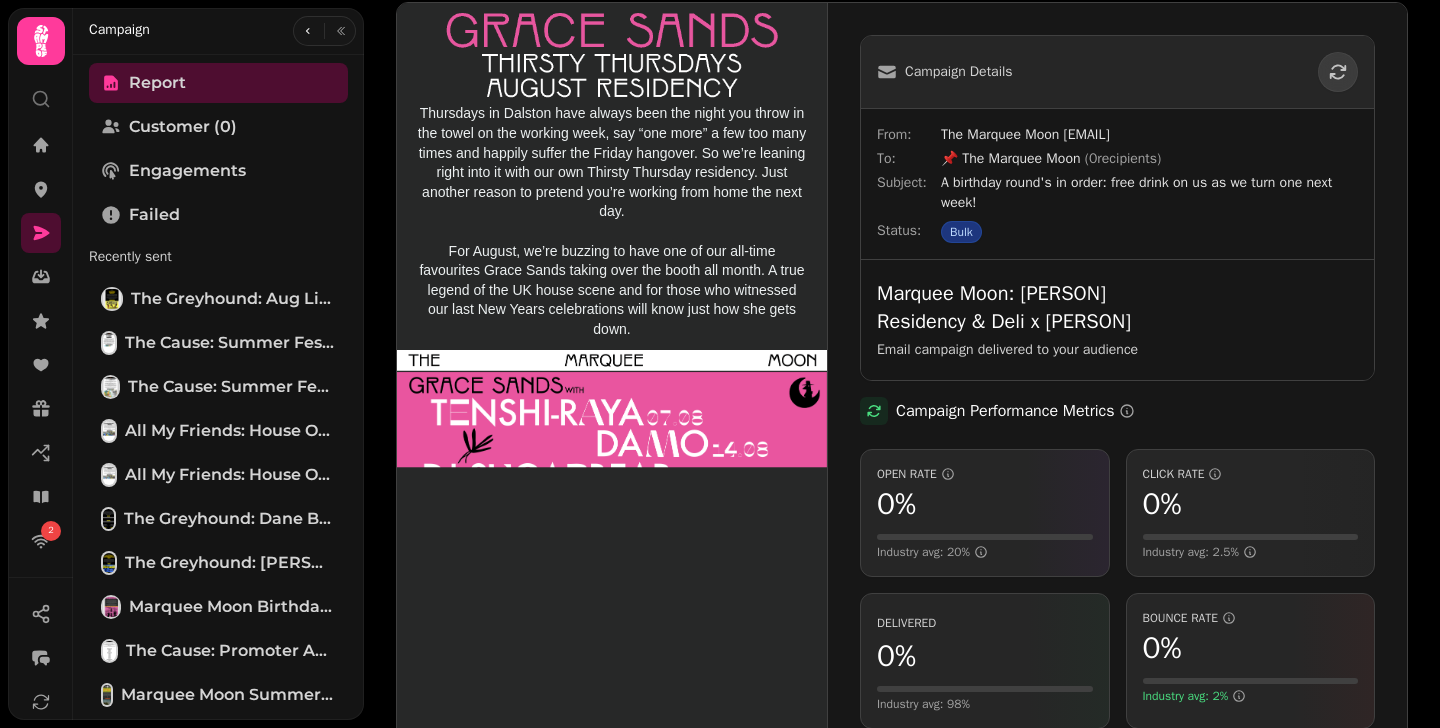 scroll, scrollTop: 0, scrollLeft: 0, axis: both 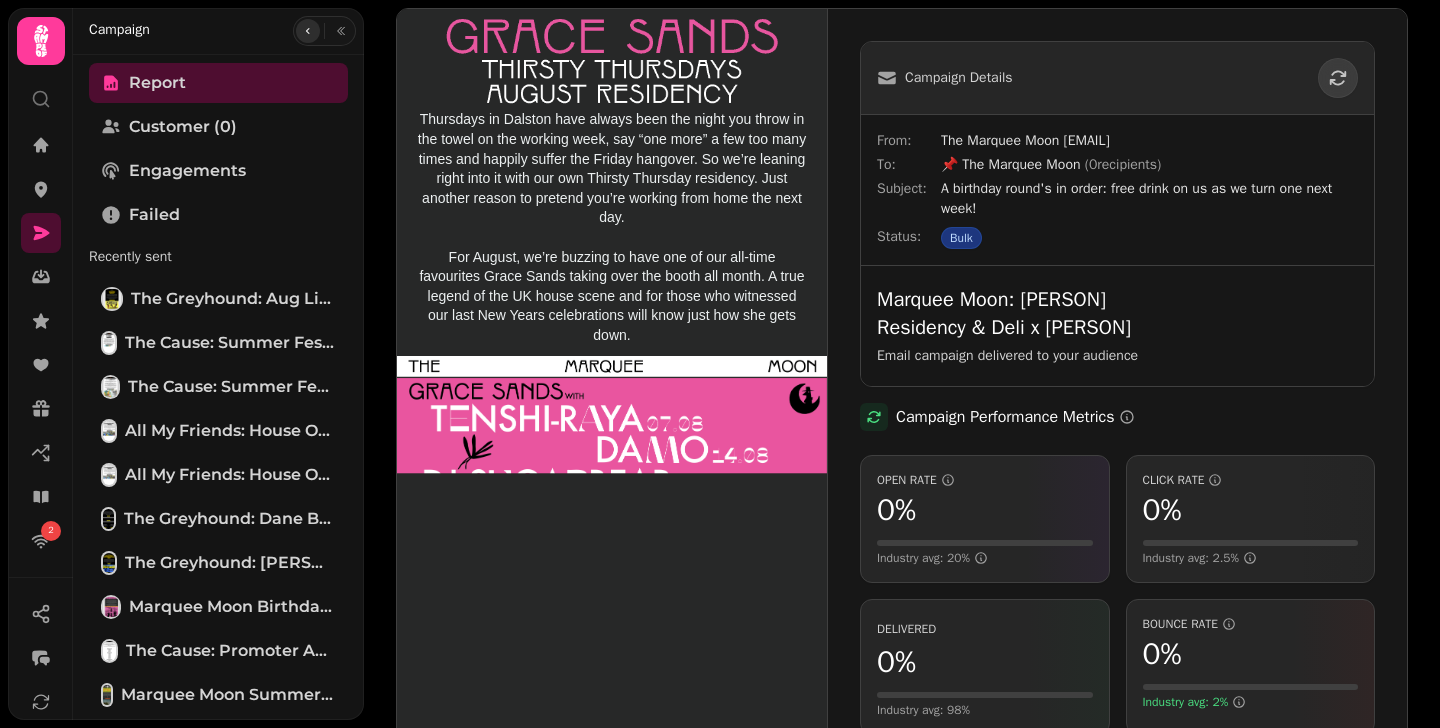 click 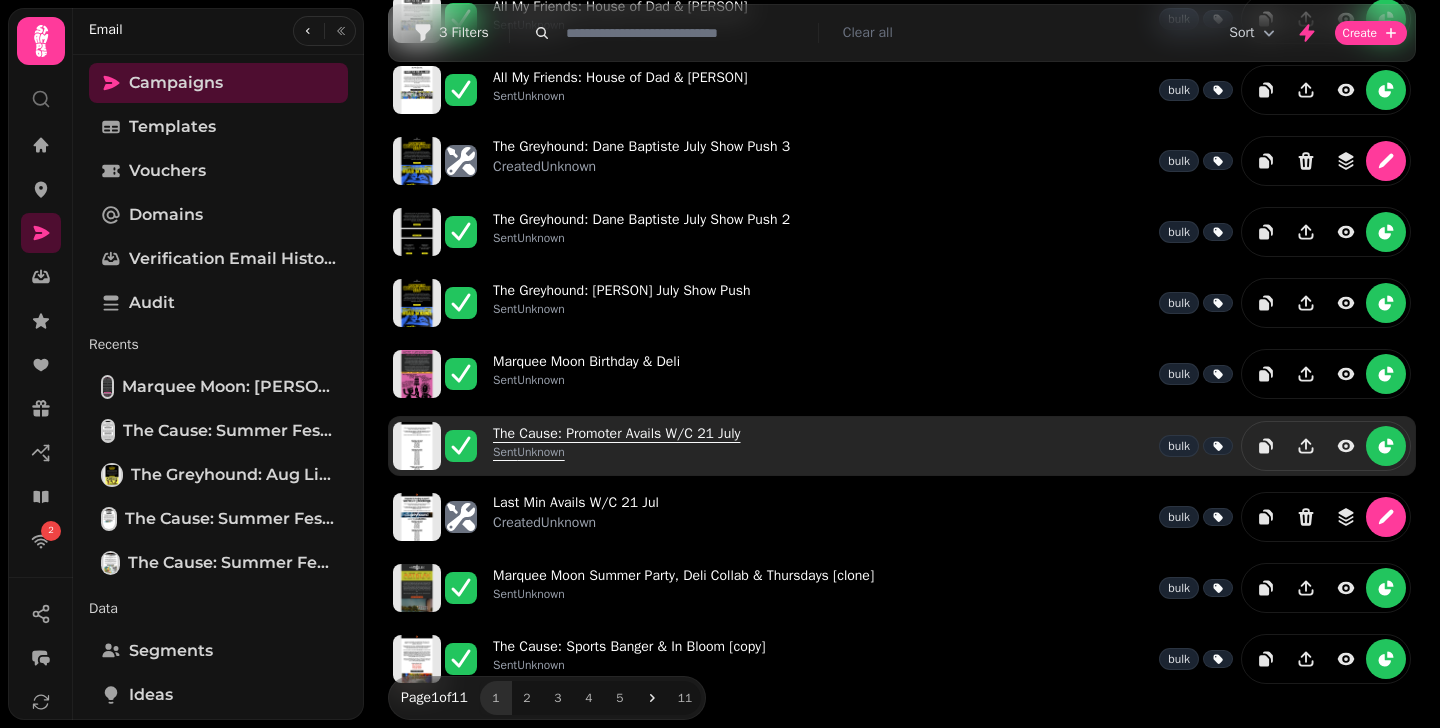 scroll, scrollTop: 506, scrollLeft: 0, axis: vertical 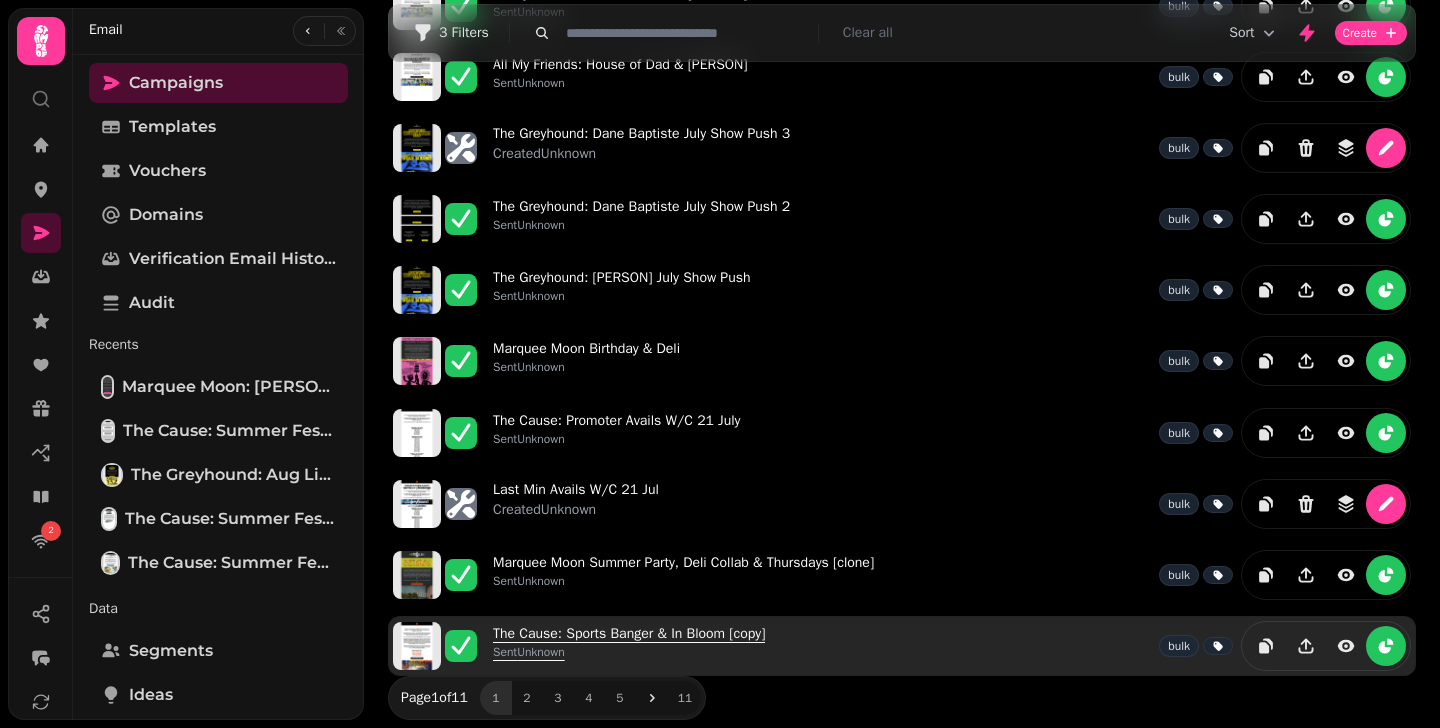 click on "The Cause: [PERSON] & In Bloom [copy] Sent Unknown" at bounding box center (629, 646) 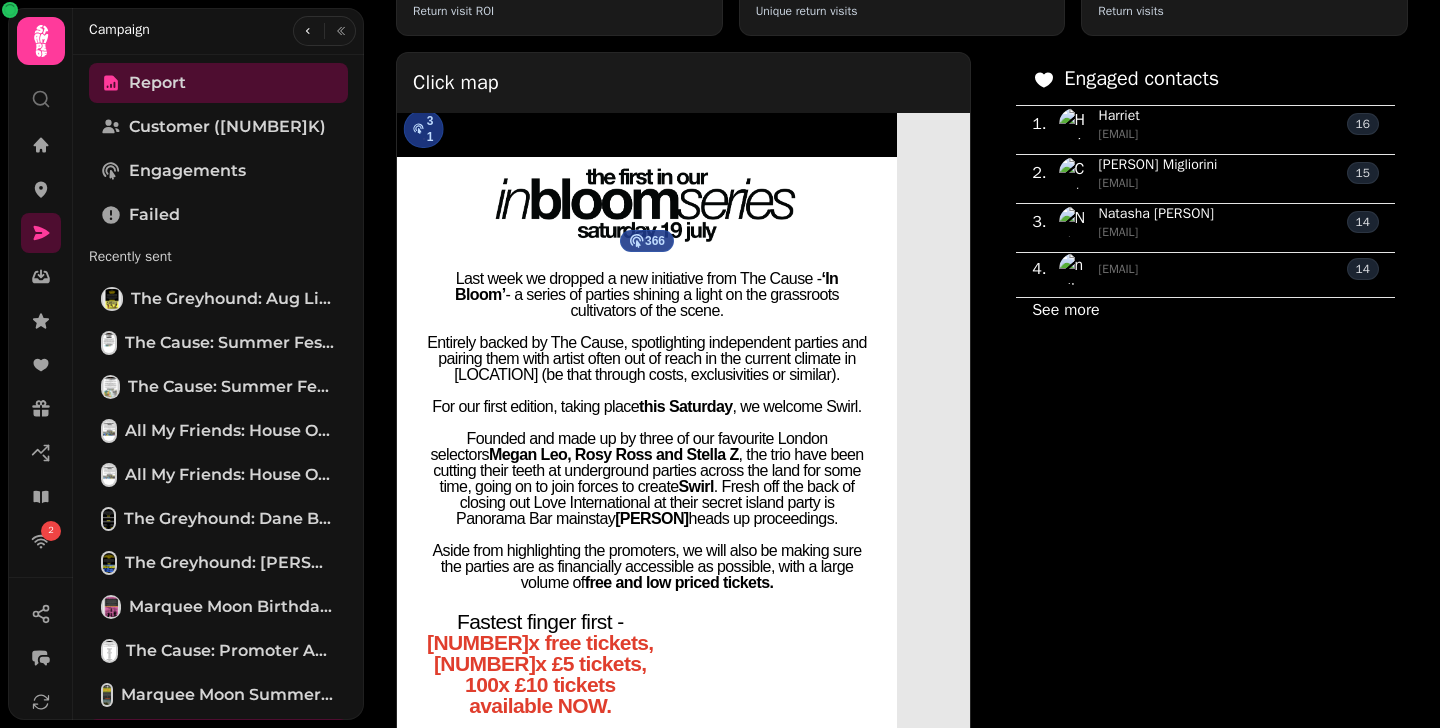 scroll, scrollTop: 1489, scrollLeft: 0, axis: vertical 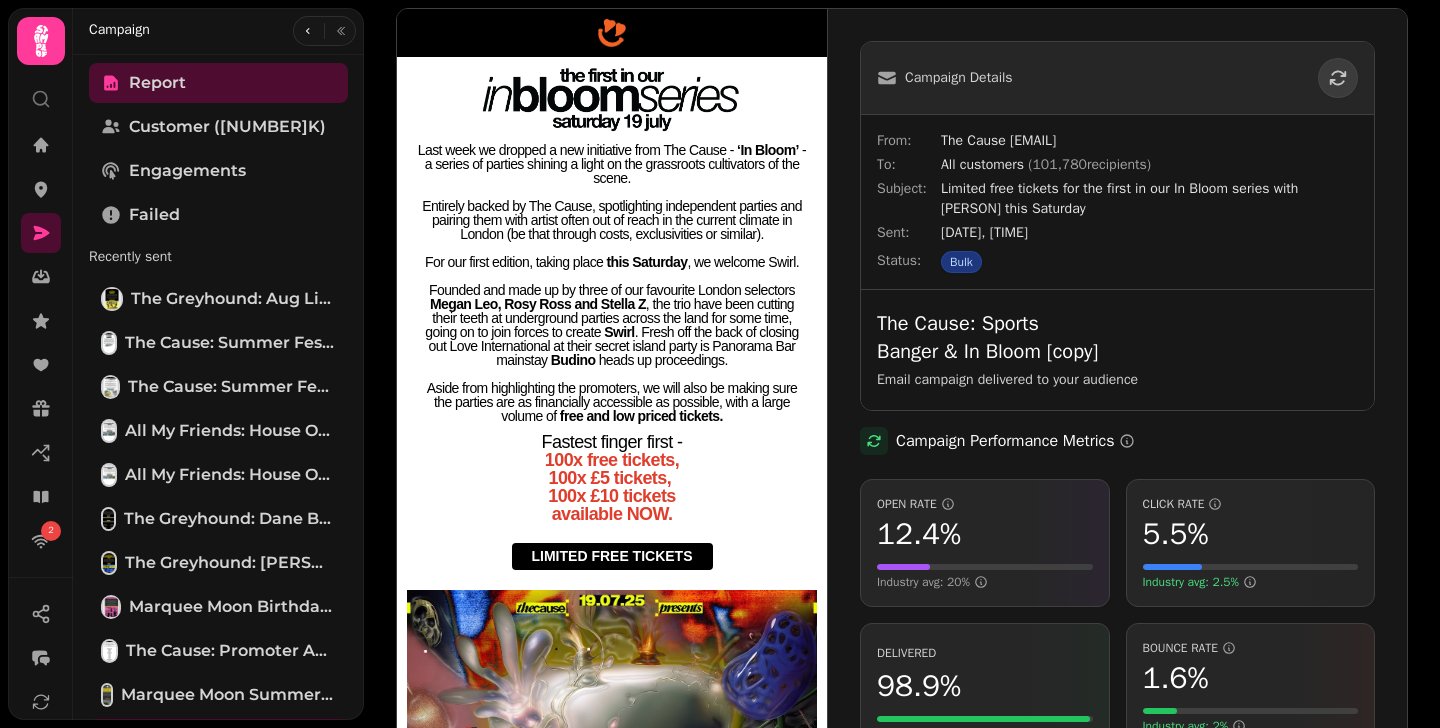 drag, startPoint x: 940, startPoint y: 188, endPoint x: 1076, endPoint y: 190, distance: 136.01471 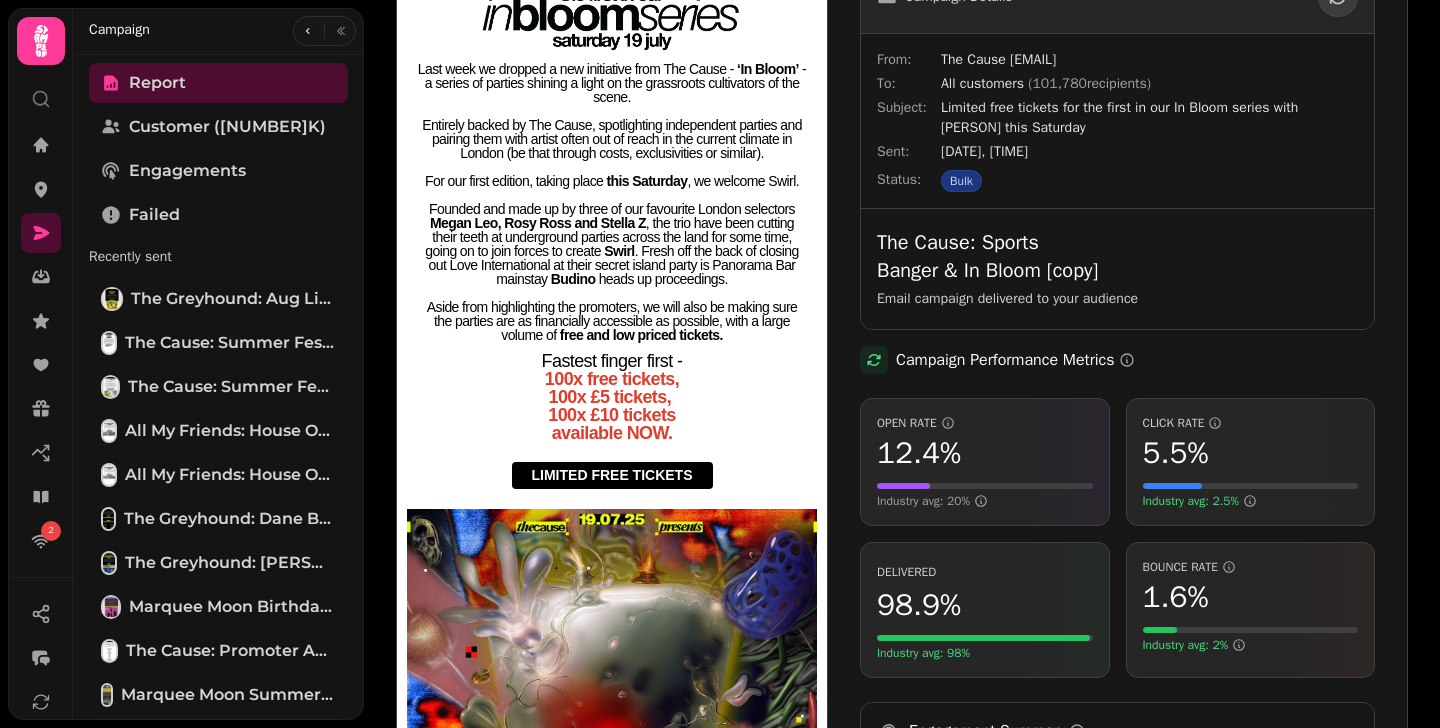 scroll, scrollTop: 0, scrollLeft: 0, axis: both 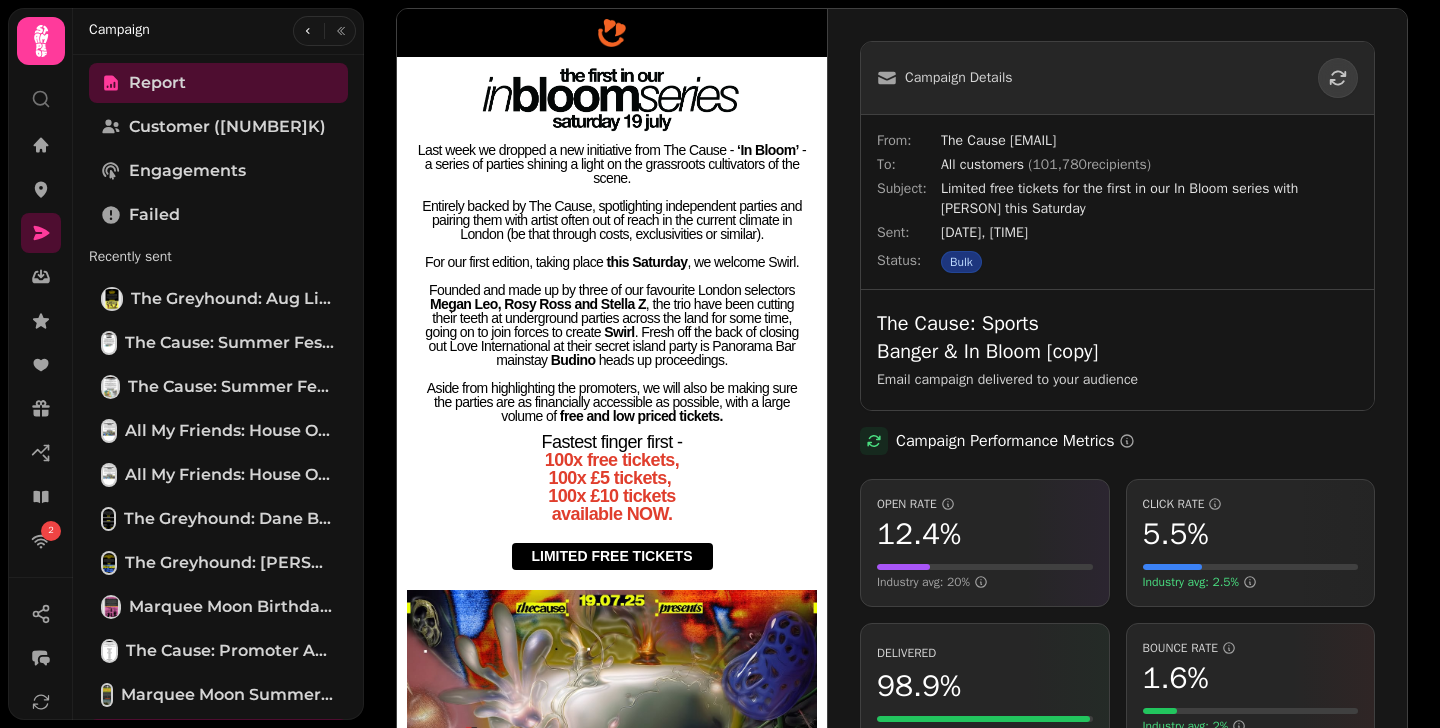 click at bounding box center (612, 475) 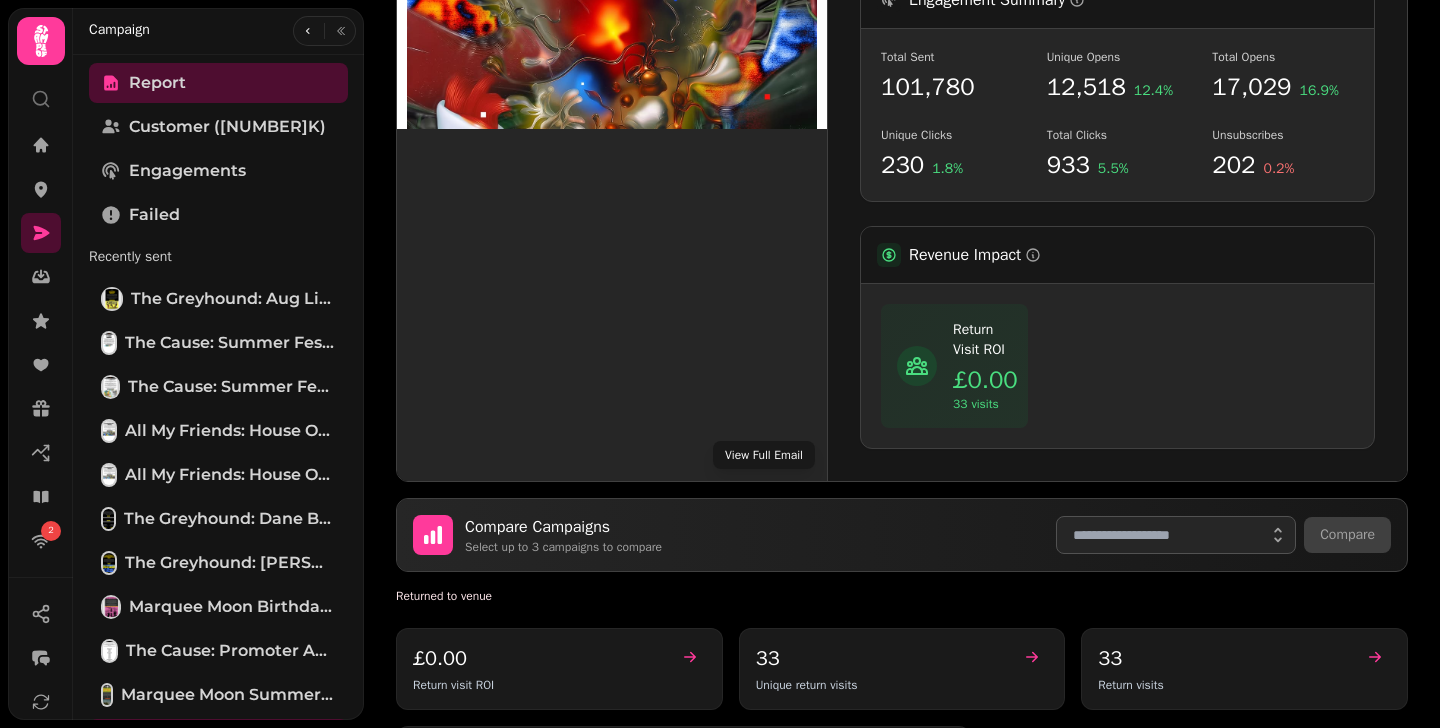 scroll, scrollTop: 1585, scrollLeft: 0, axis: vertical 